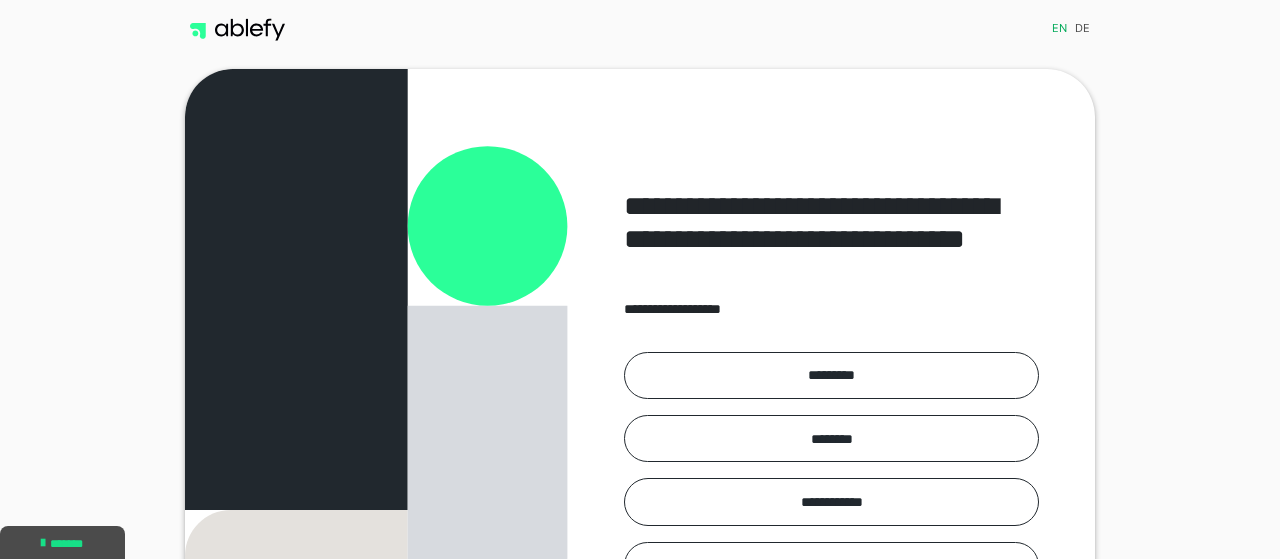 scroll, scrollTop: 0, scrollLeft: 0, axis: both 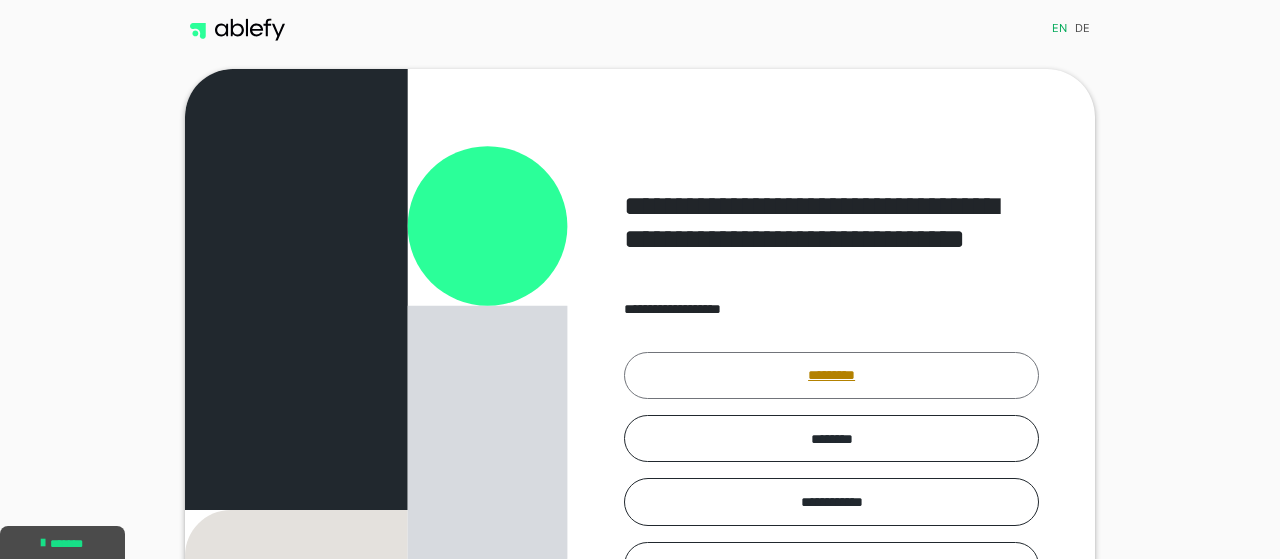 click on "*********" at bounding box center [831, 375] 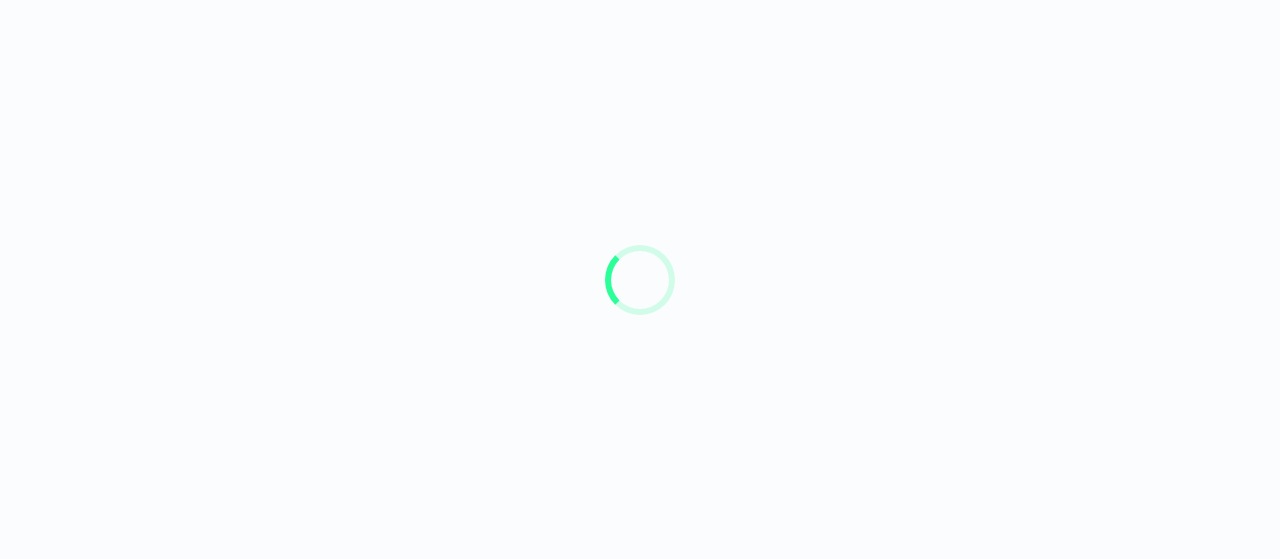 scroll, scrollTop: 0, scrollLeft: 0, axis: both 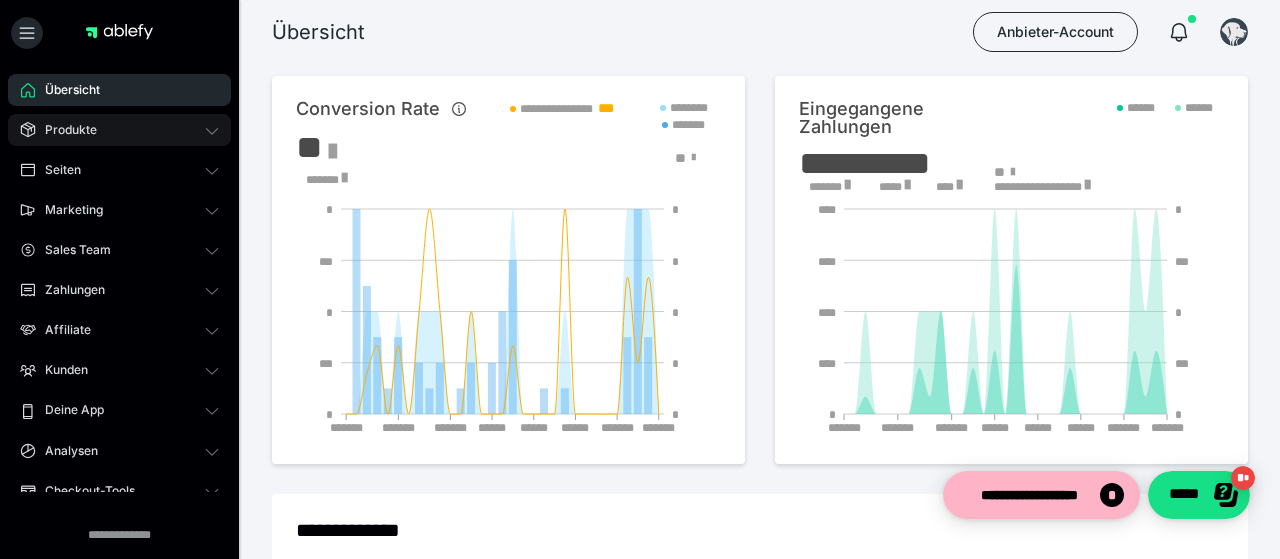 click on "Produkte" at bounding box center (64, 130) 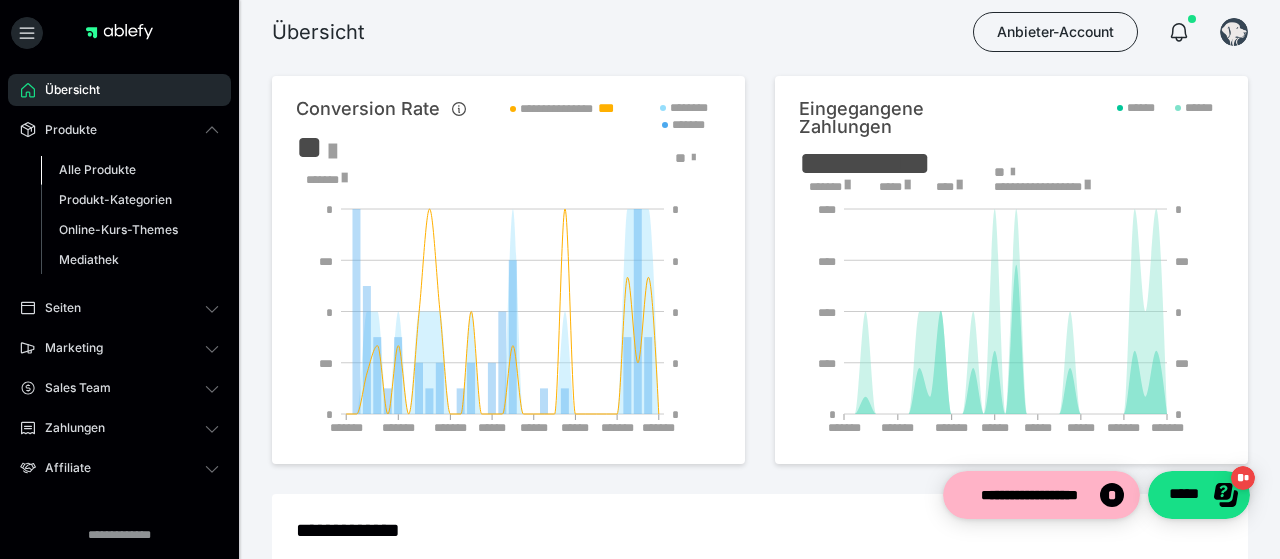 click on "Alle Produkte" at bounding box center (97, 169) 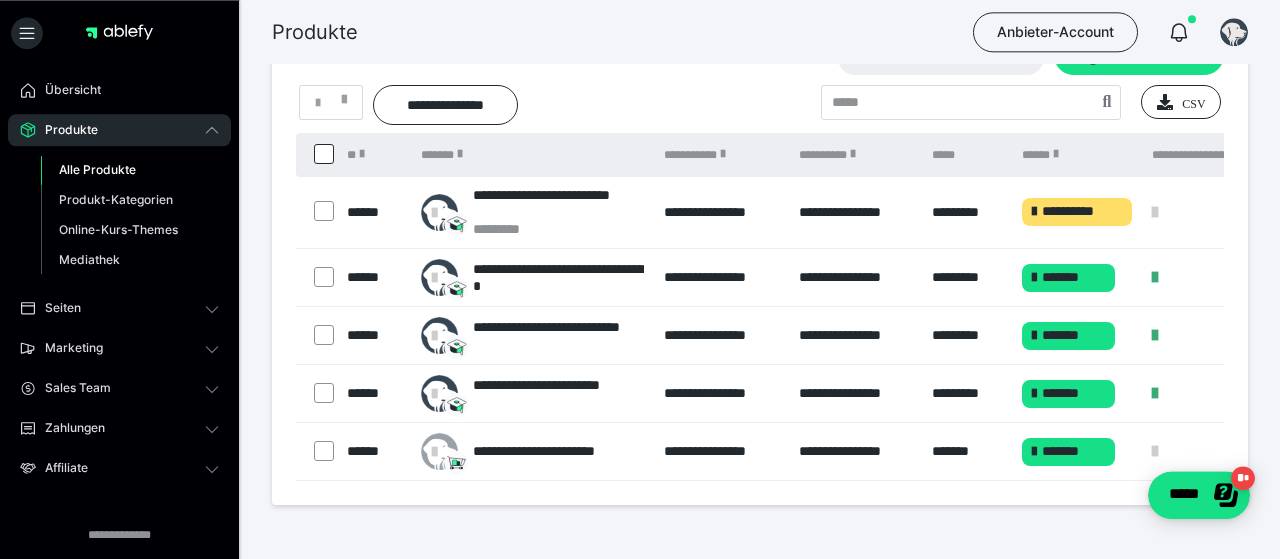 scroll, scrollTop: 104, scrollLeft: 0, axis: vertical 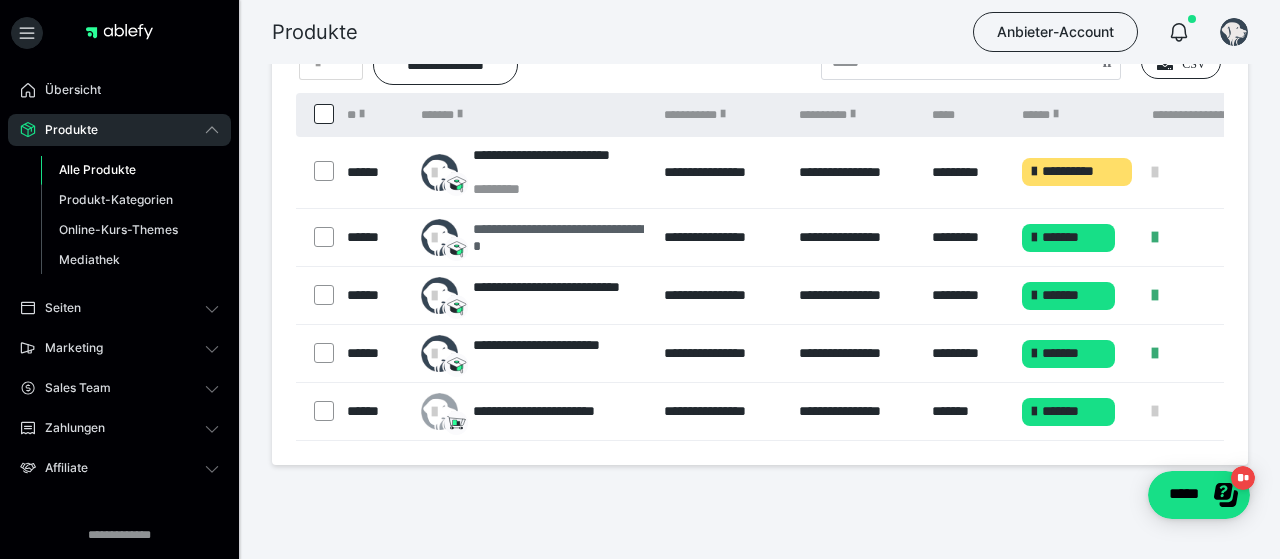click on "**********" at bounding box center (558, 238) 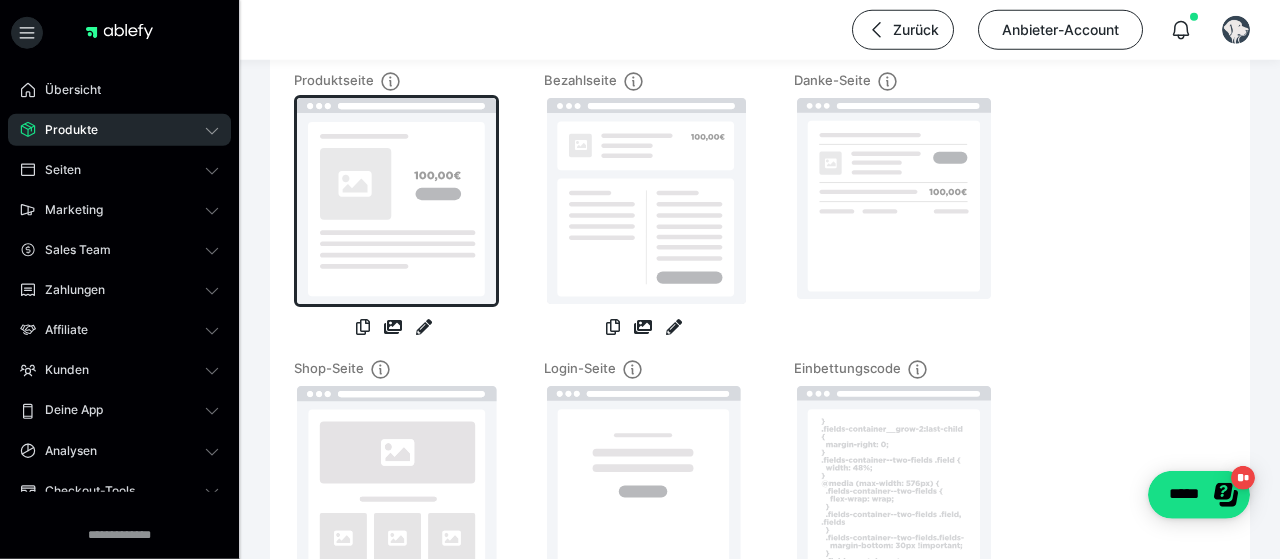 scroll, scrollTop: 312, scrollLeft: 0, axis: vertical 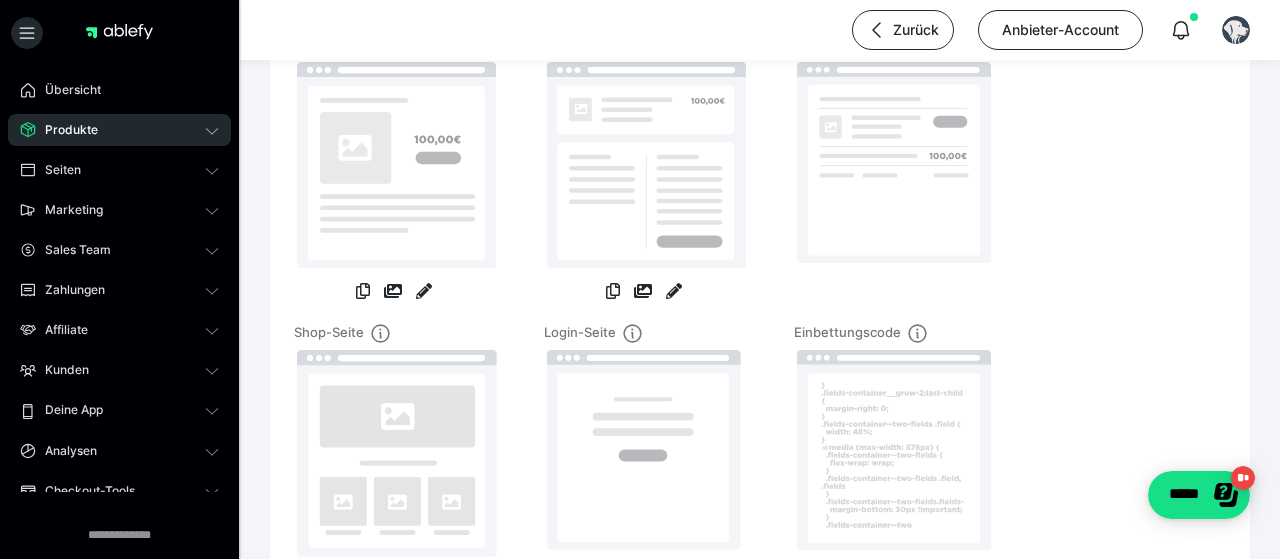 click at bounding box center [424, 293] 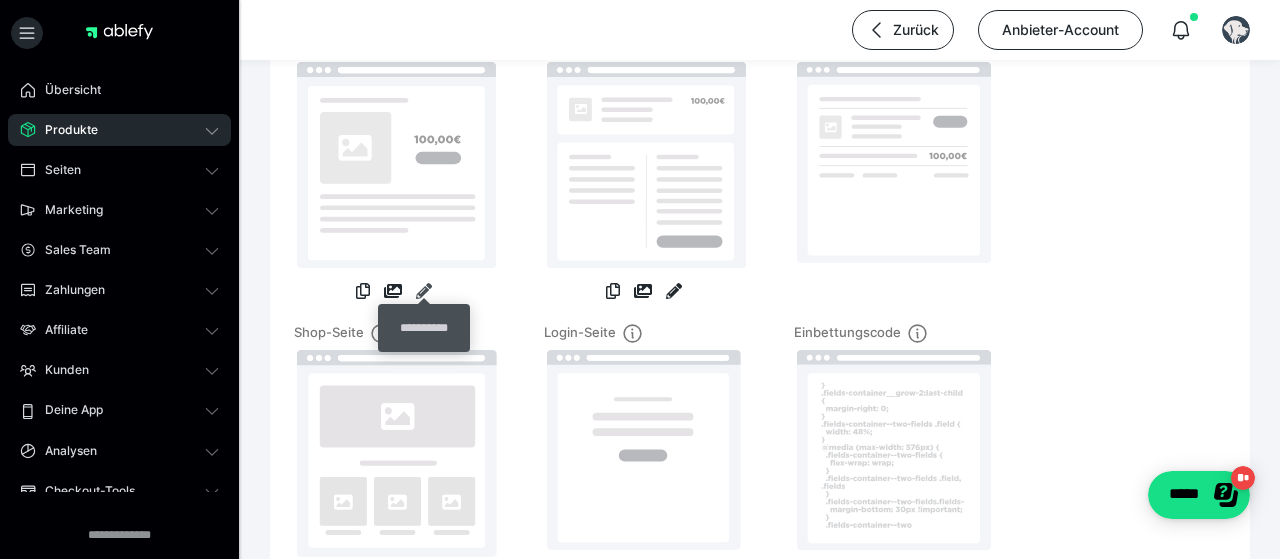 click at bounding box center [424, 291] 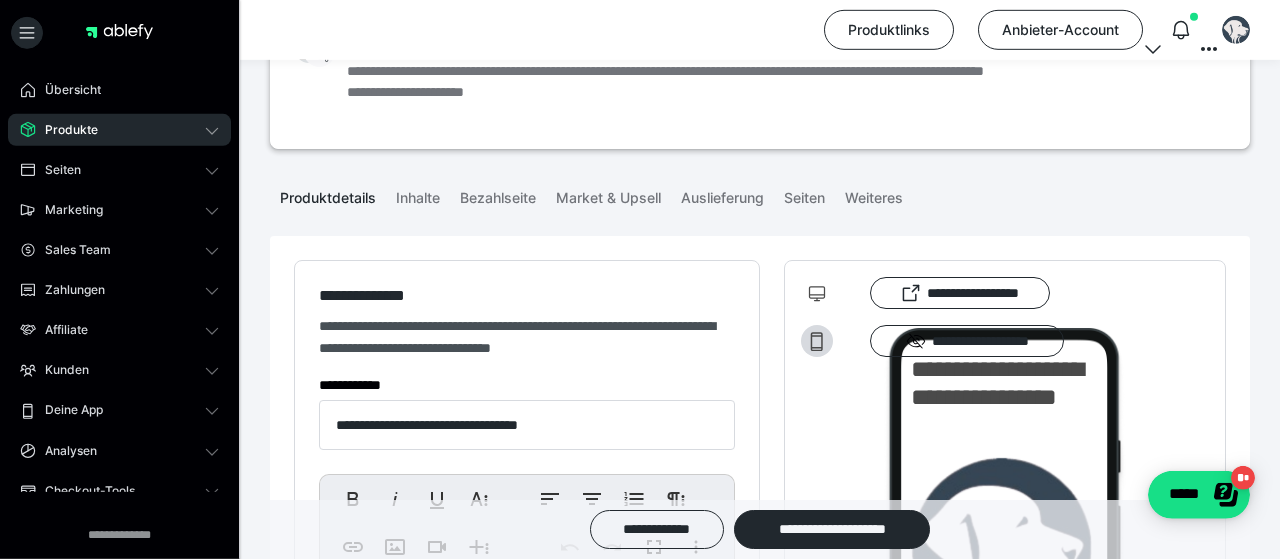 scroll, scrollTop: 208, scrollLeft: 0, axis: vertical 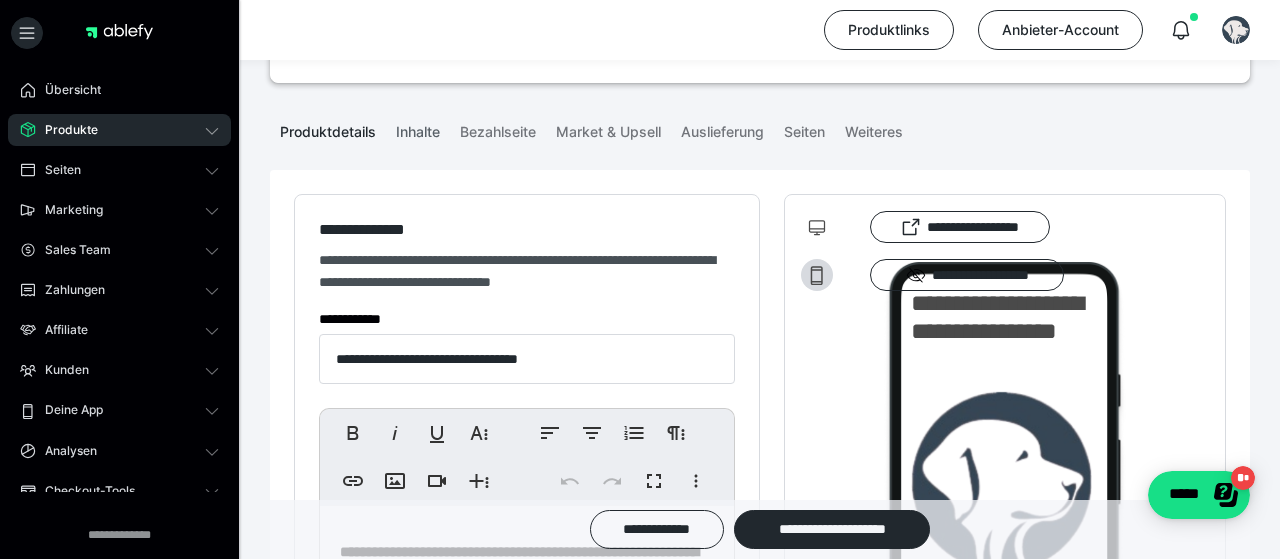 click on "Inhalte" at bounding box center (418, 128) 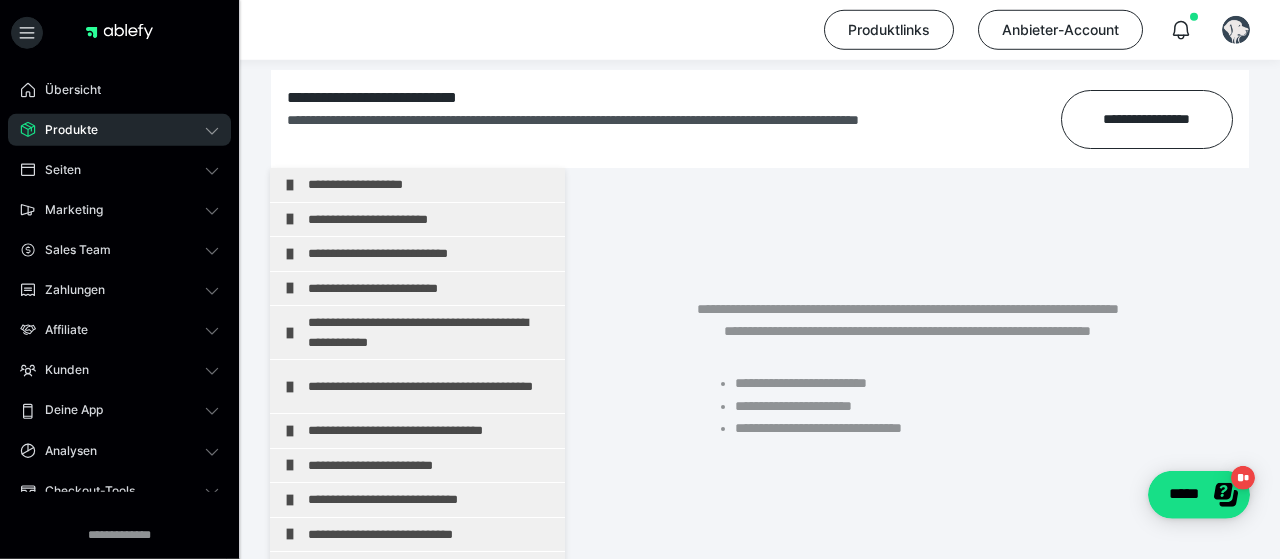 scroll, scrollTop: 312, scrollLeft: 0, axis: vertical 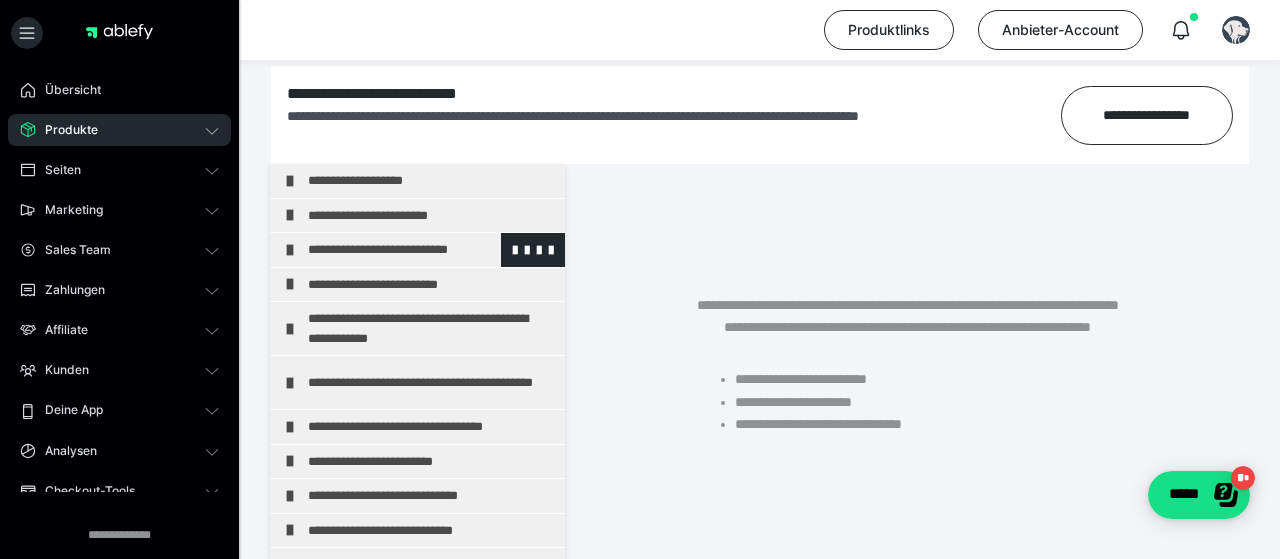 click at bounding box center (290, 250) 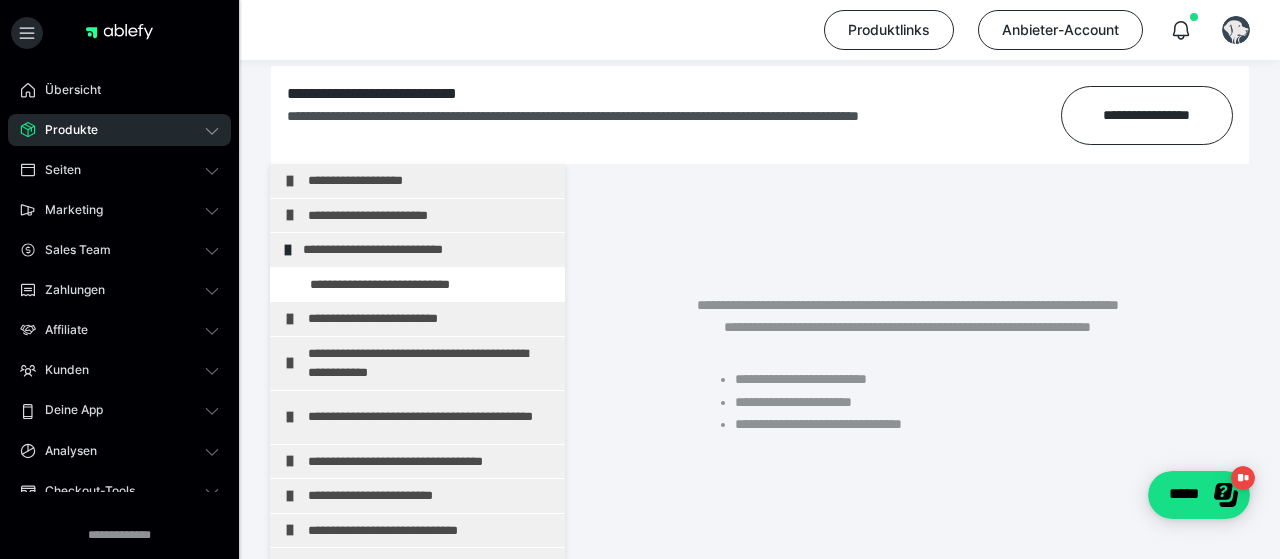 click at bounding box center (288, 250) 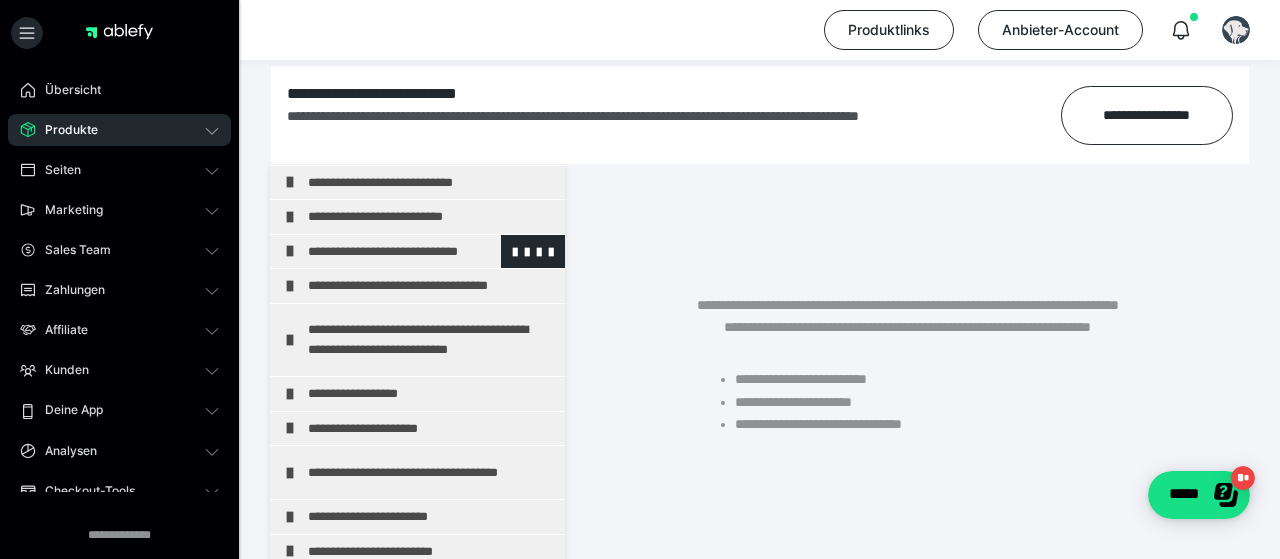scroll, scrollTop: 464, scrollLeft: 0, axis: vertical 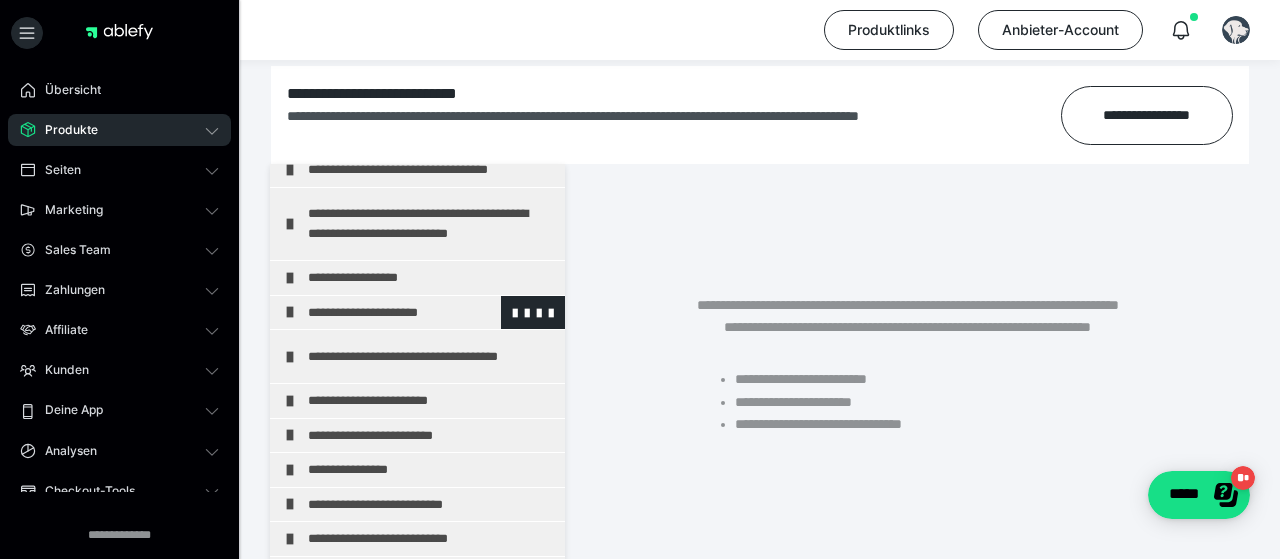 click at bounding box center (290, 312) 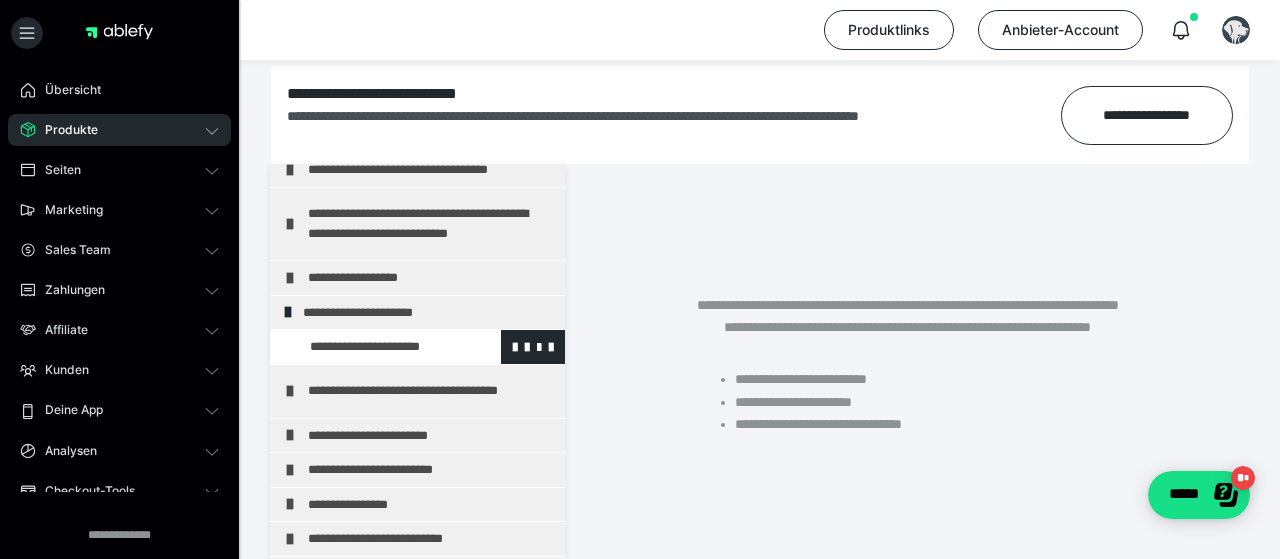 click at bounding box center [375, 347] 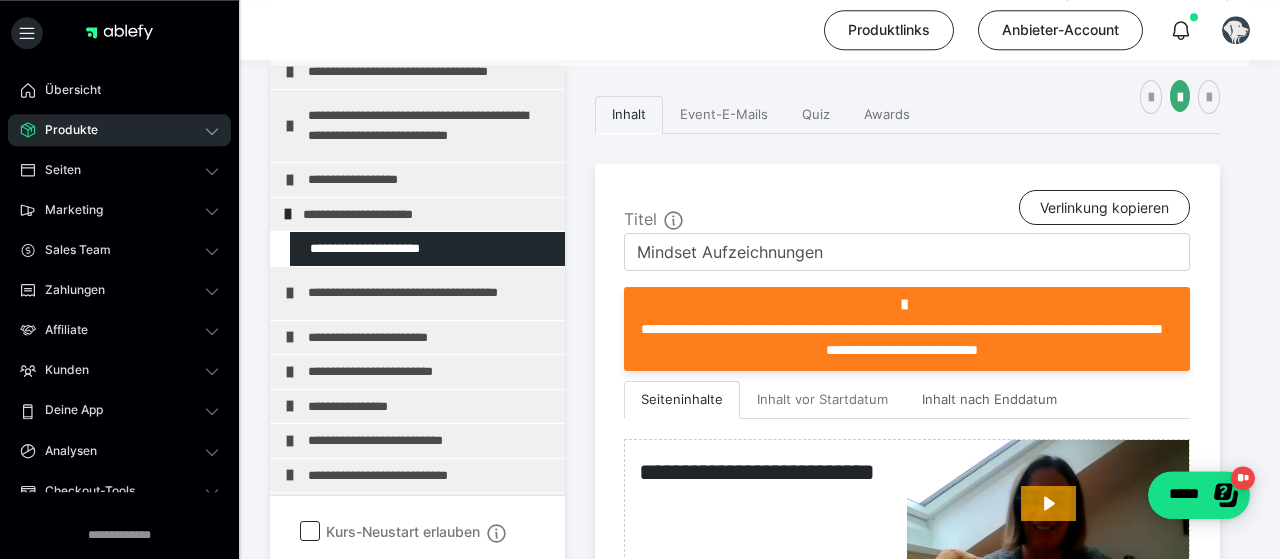 scroll, scrollTop: 520, scrollLeft: 0, axis: vertical 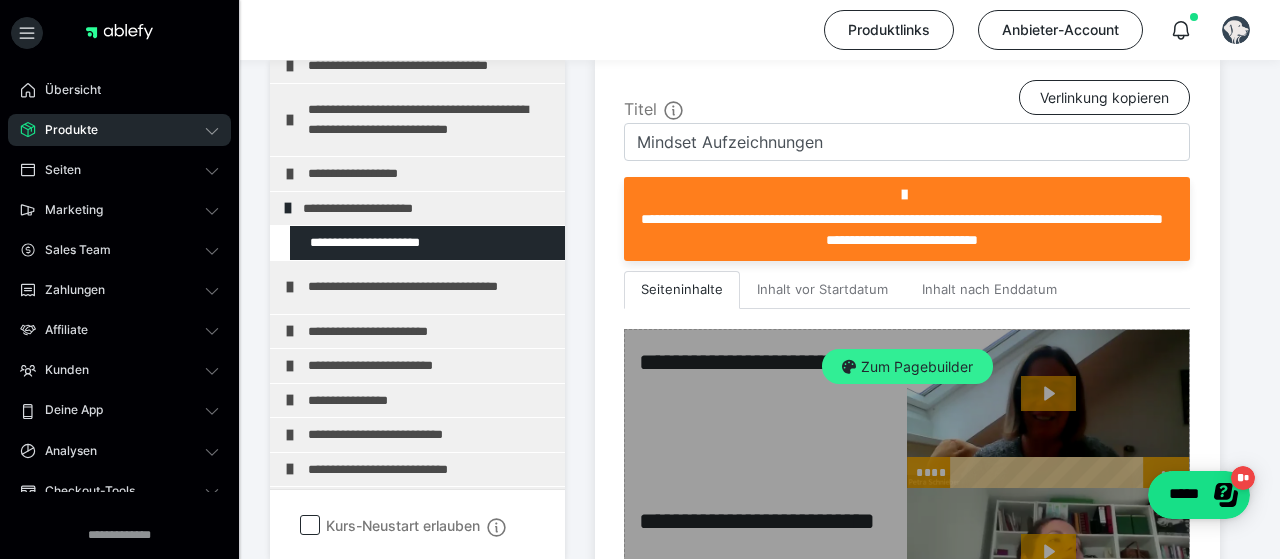 click on "Zum Pagebuilder" at bounding box center [907, 367] 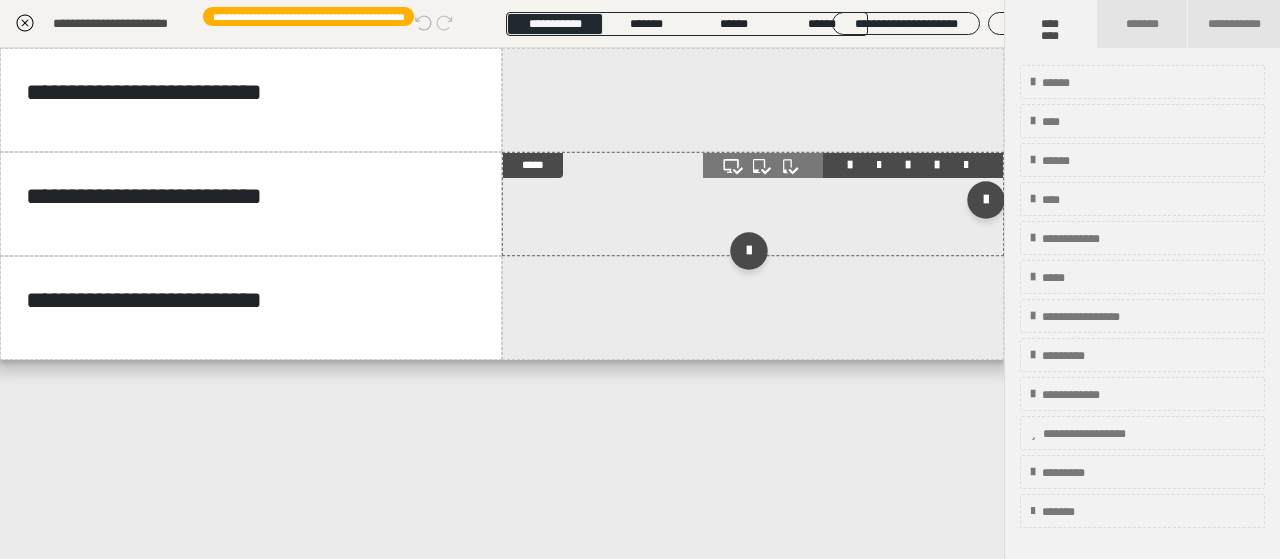 scroll, scrollTop: 464, scrollLeft: 0, axis: vertical 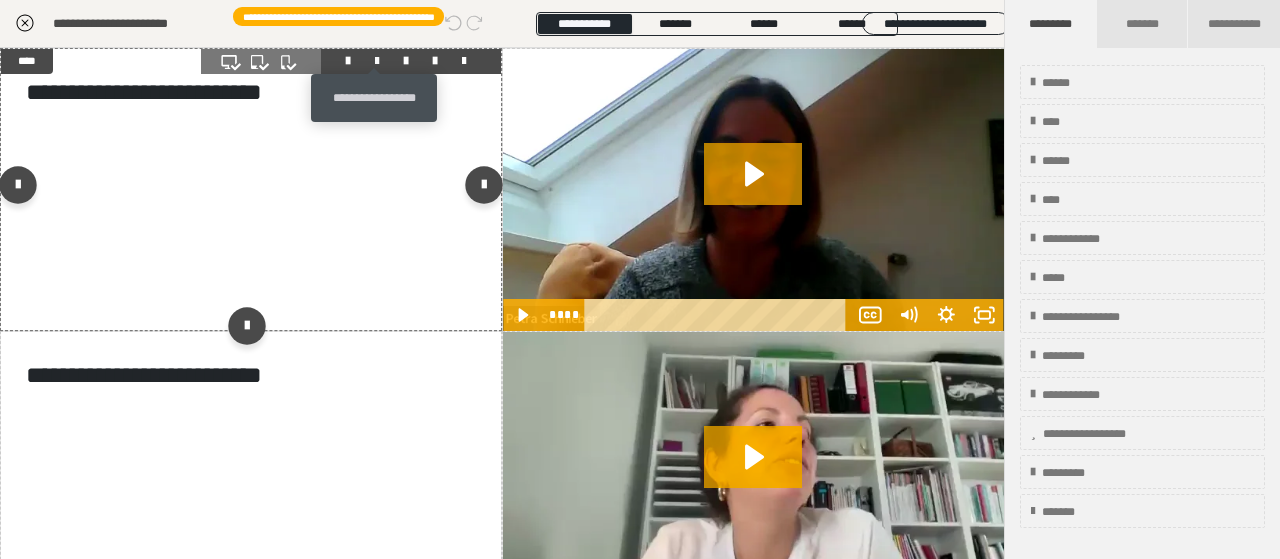 click at bounding box center [377, 61] 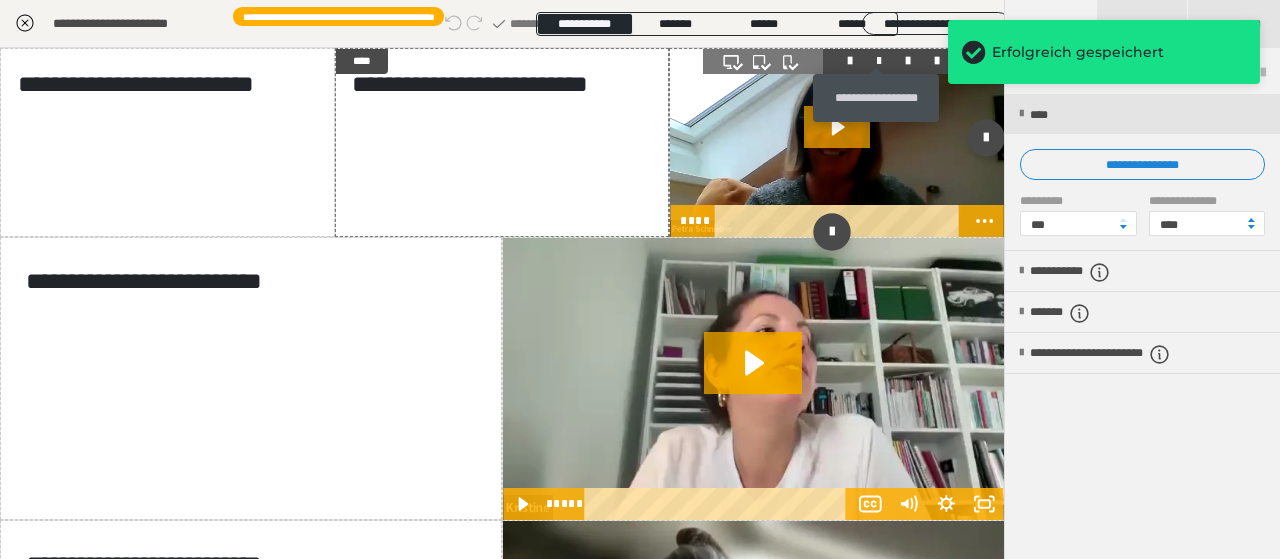 click at bounding box center (879, 61) 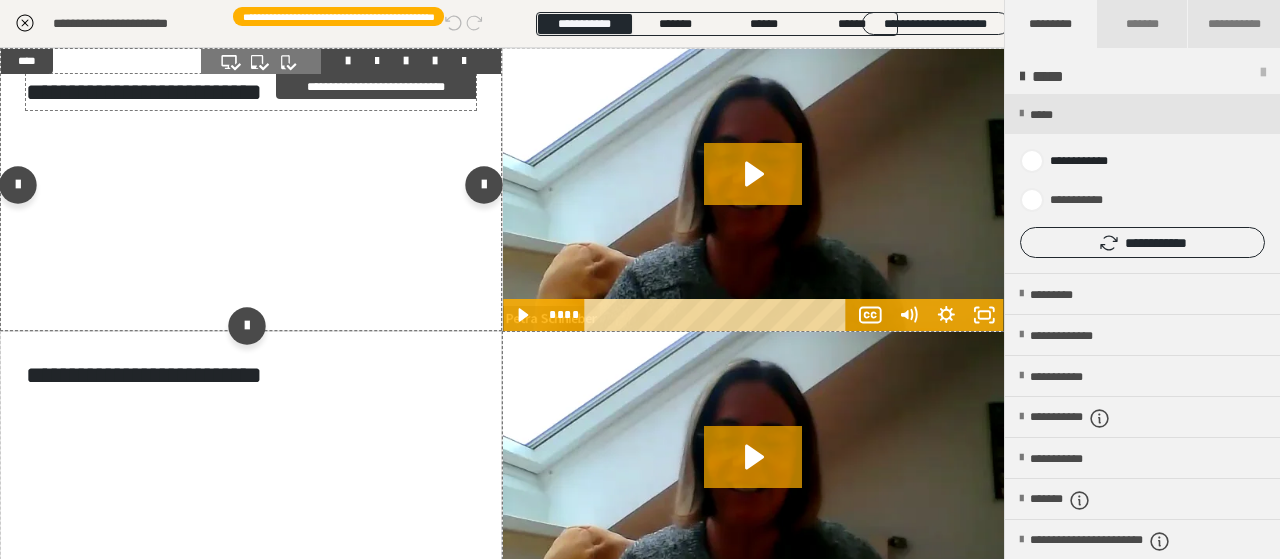 click on "**********" at bounding box center [251, 92] 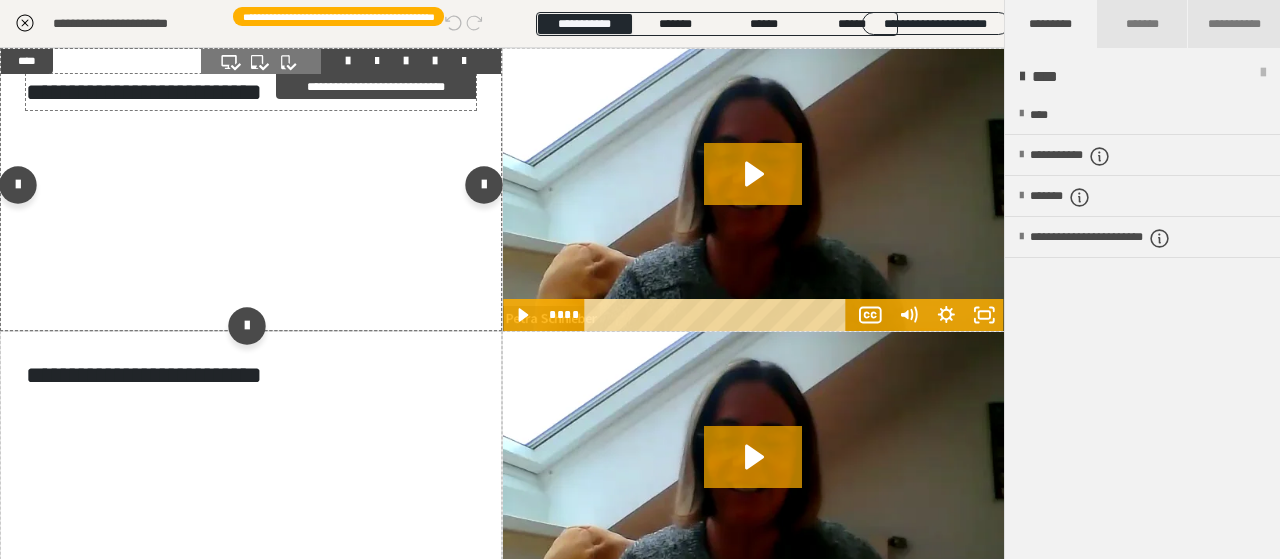 click on "**********" at bounding box center [251, 92] 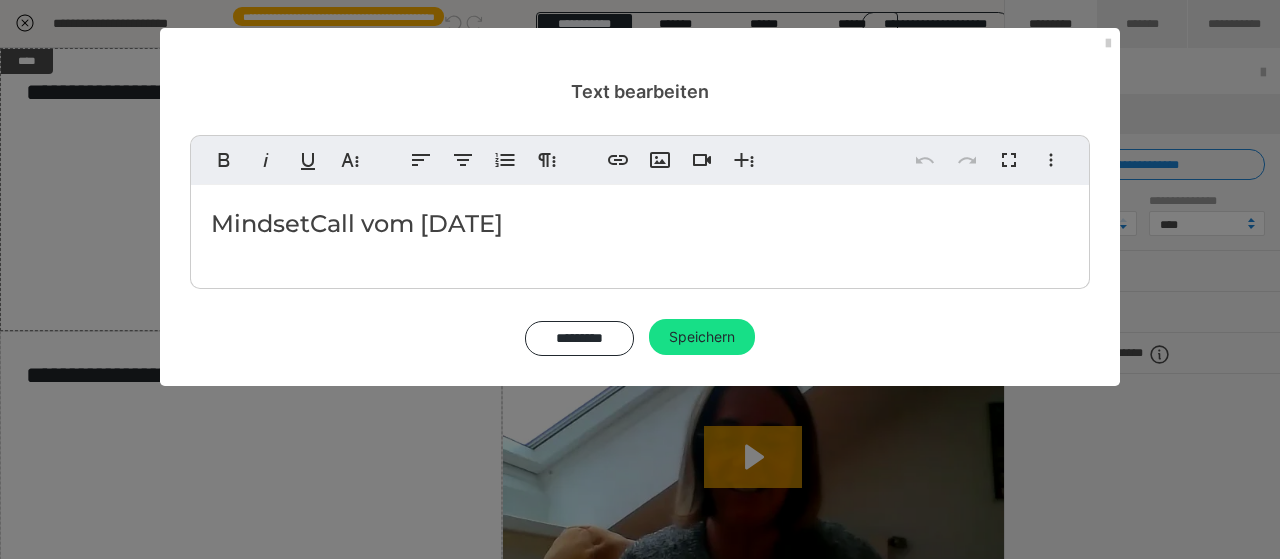 click on "MindsetCall vom 08.07.2025" at bounding box center [640, 224] 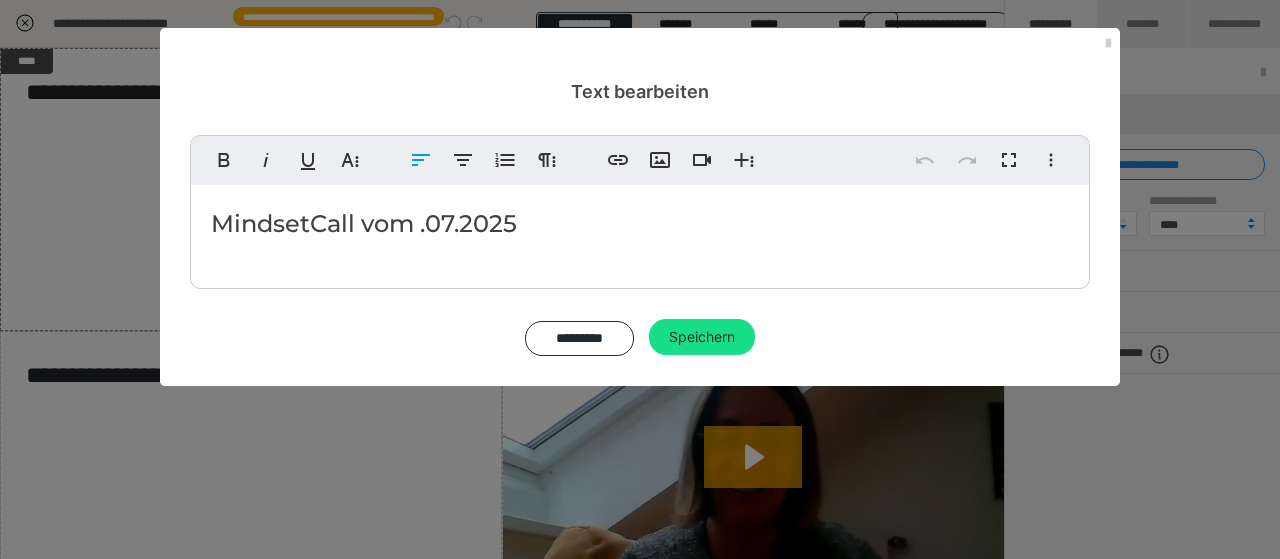type 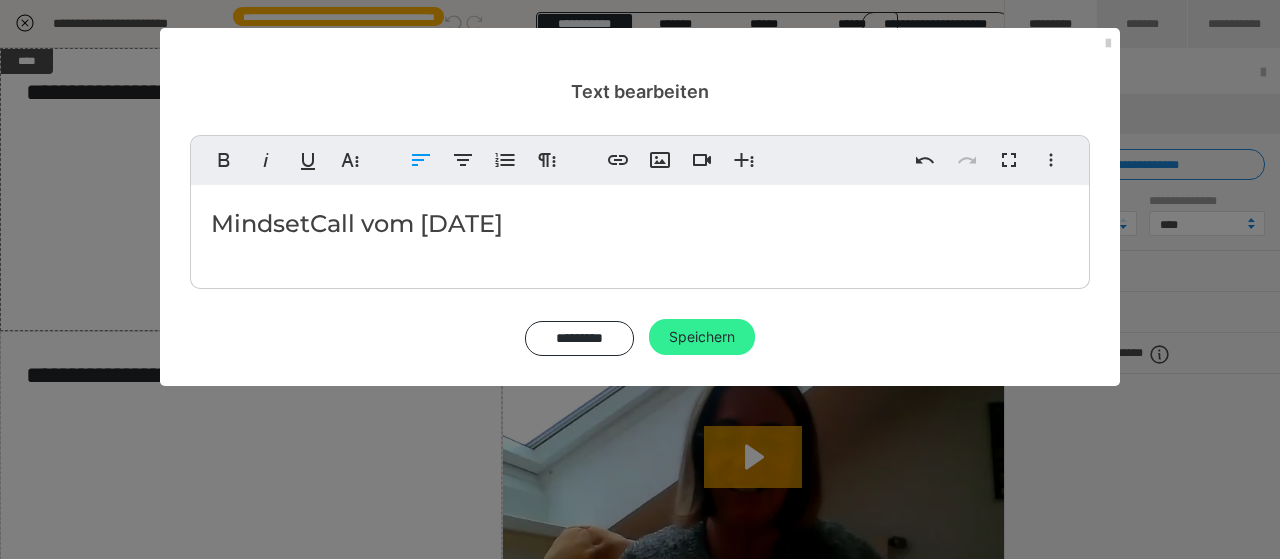 click on "Speichern" at bounding box center [702, 337] 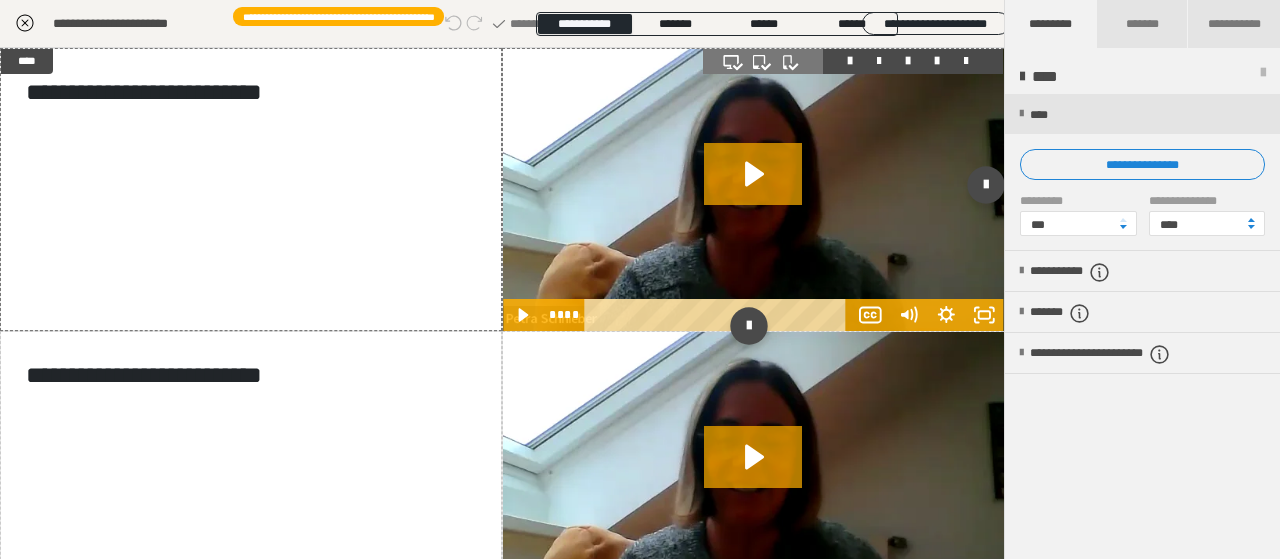 click at bounding box center (753, 190) 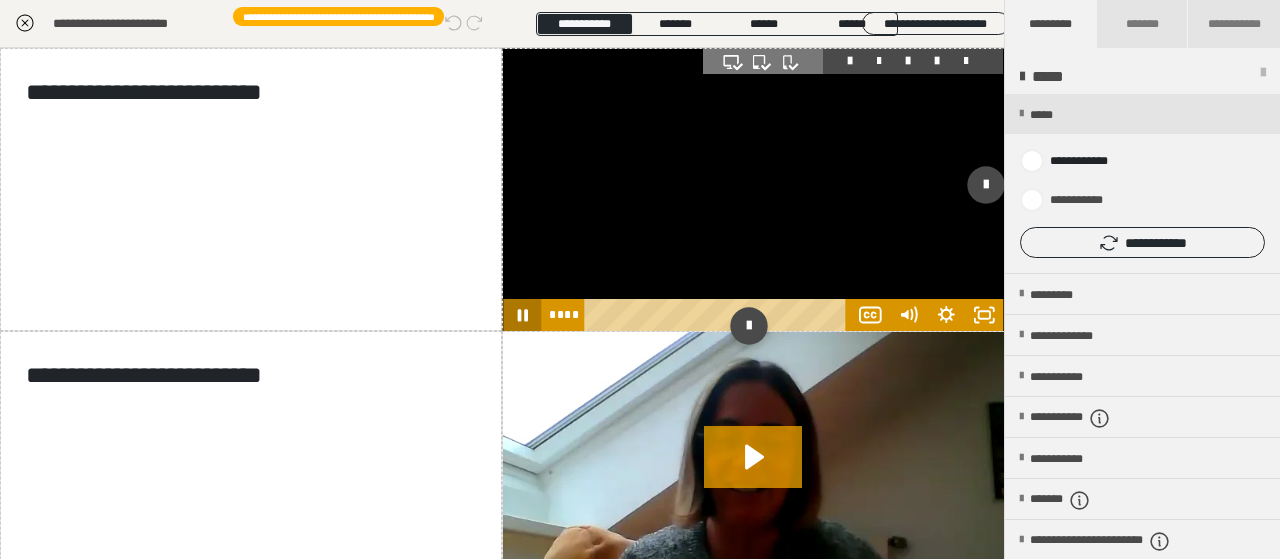 click 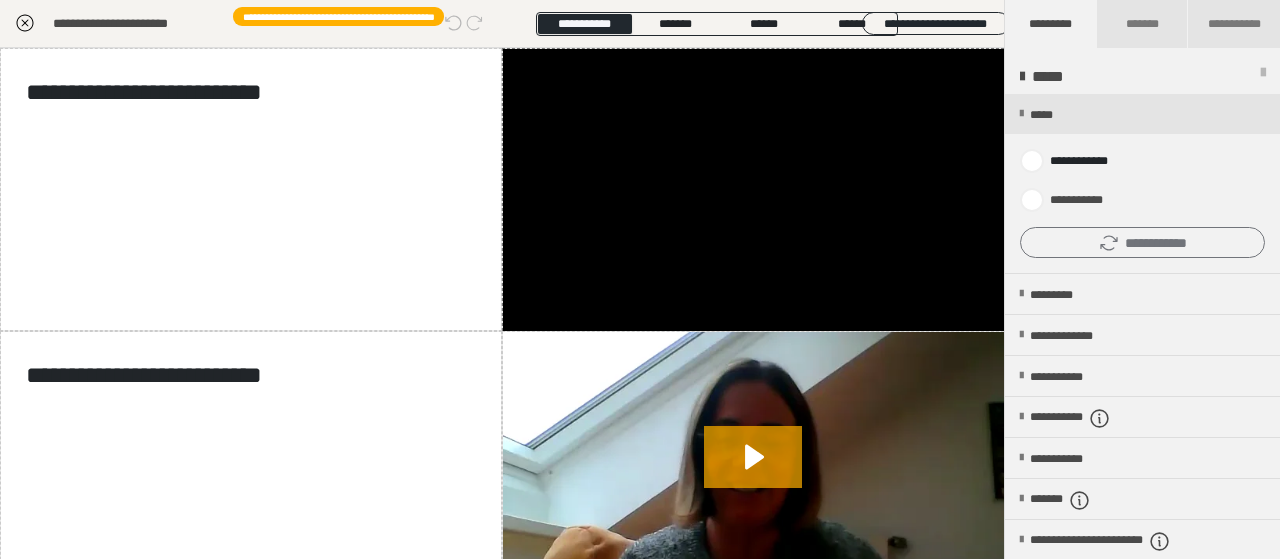 click on "**********" at bounding box center (1142, 242) 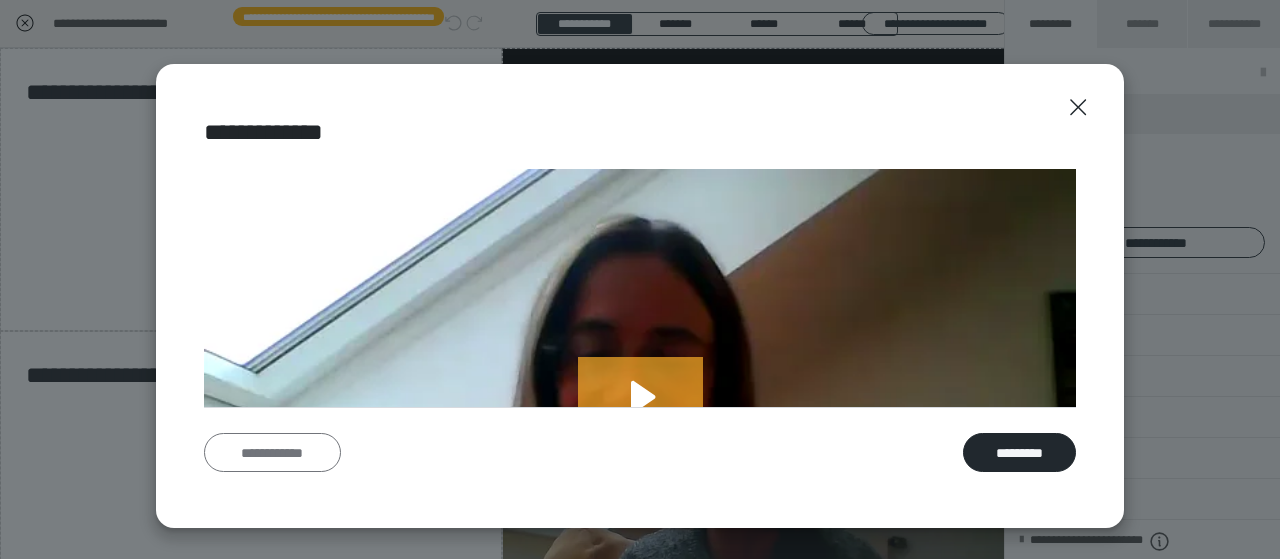 click on "**********" at bounding box center (272, 452) 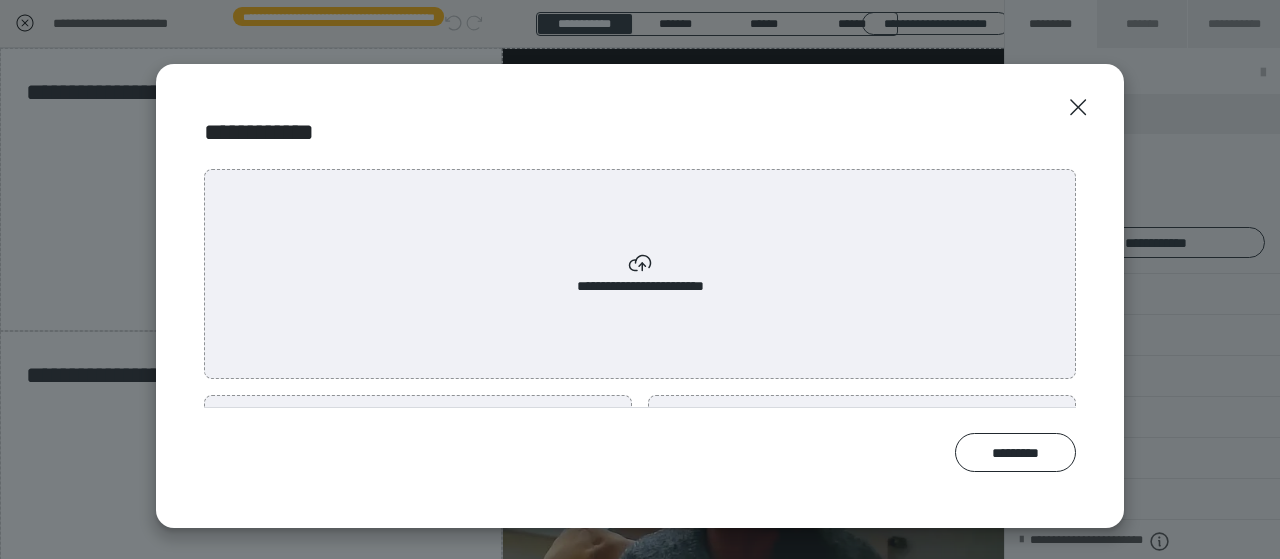 scroll, scrollTop: 0, scrollLeft: 0, axis: both 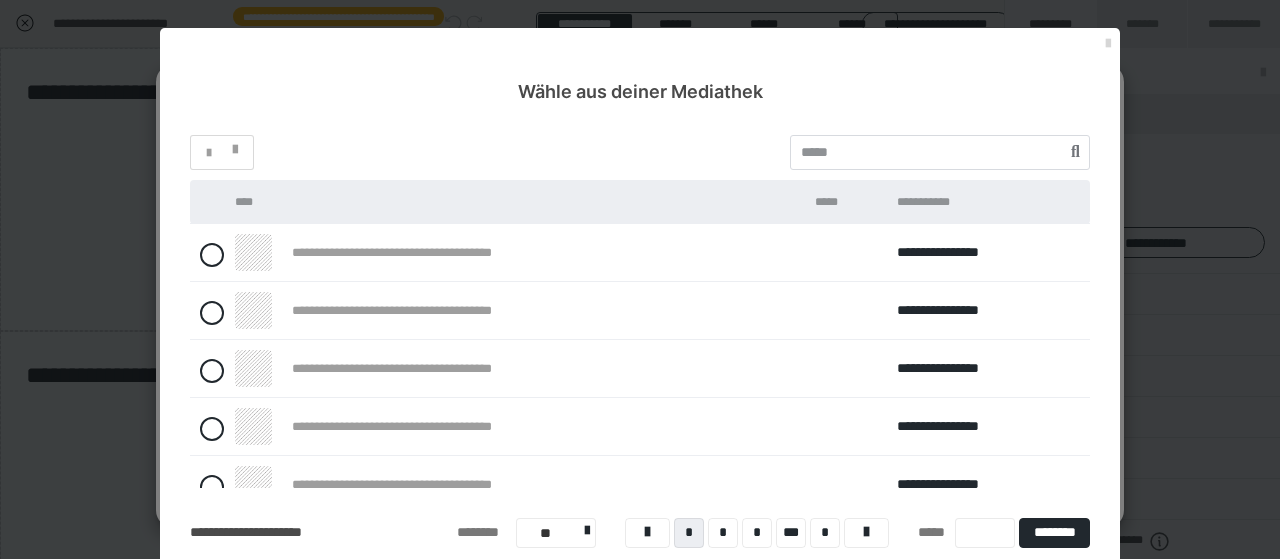 click at bounding box center [1108, 44] 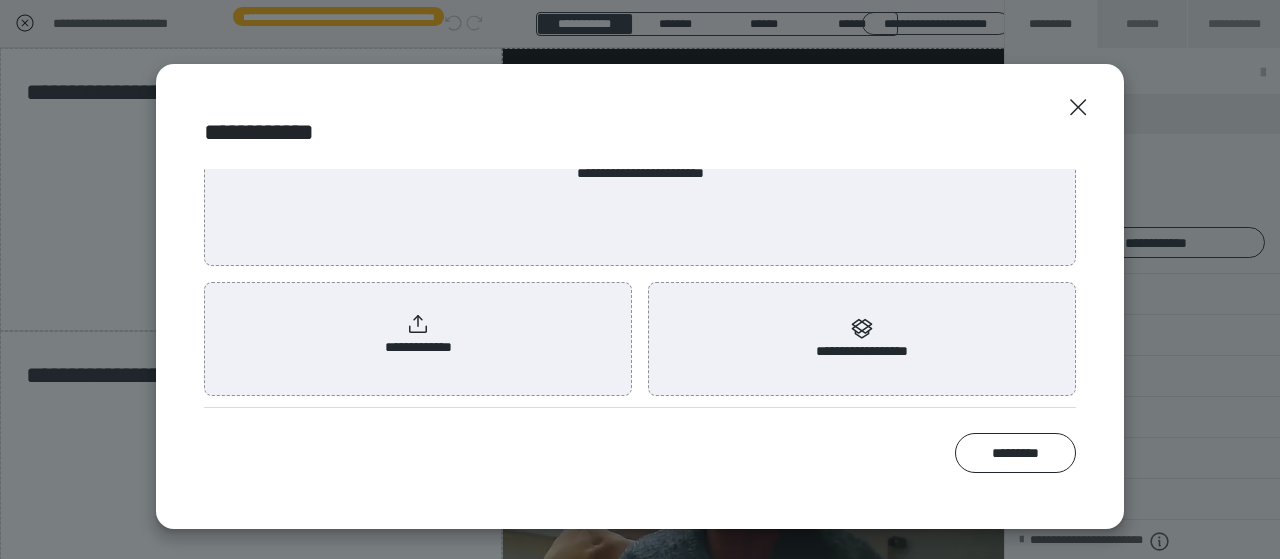 scroll, scrollTop: 115, scrollLeft: 0, axis: vertical 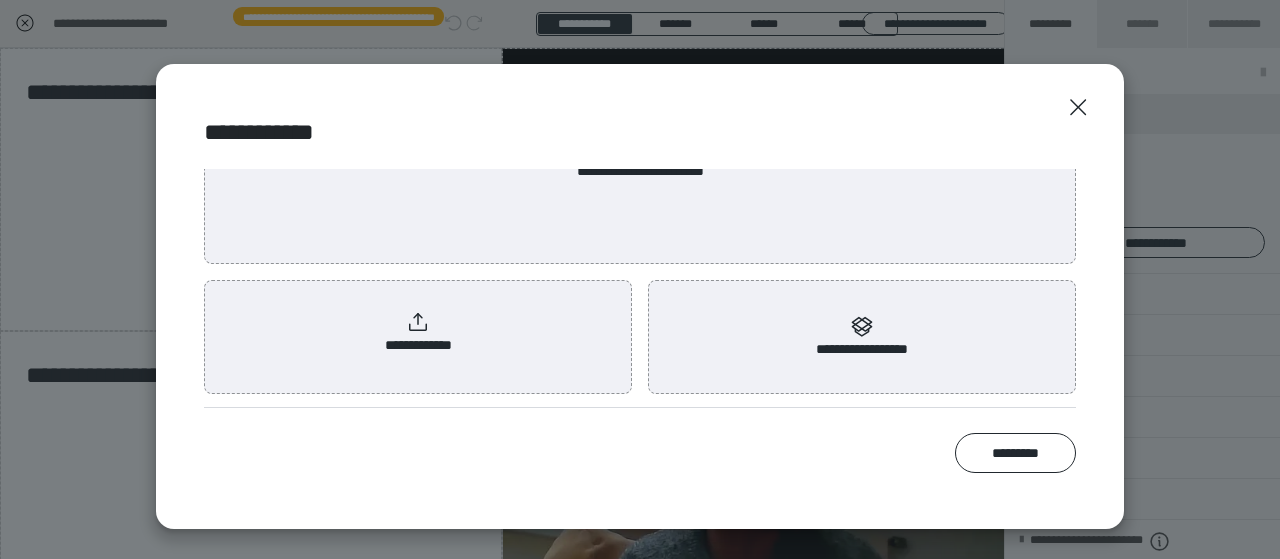 click on "**********" at bounding box center [418, 333] 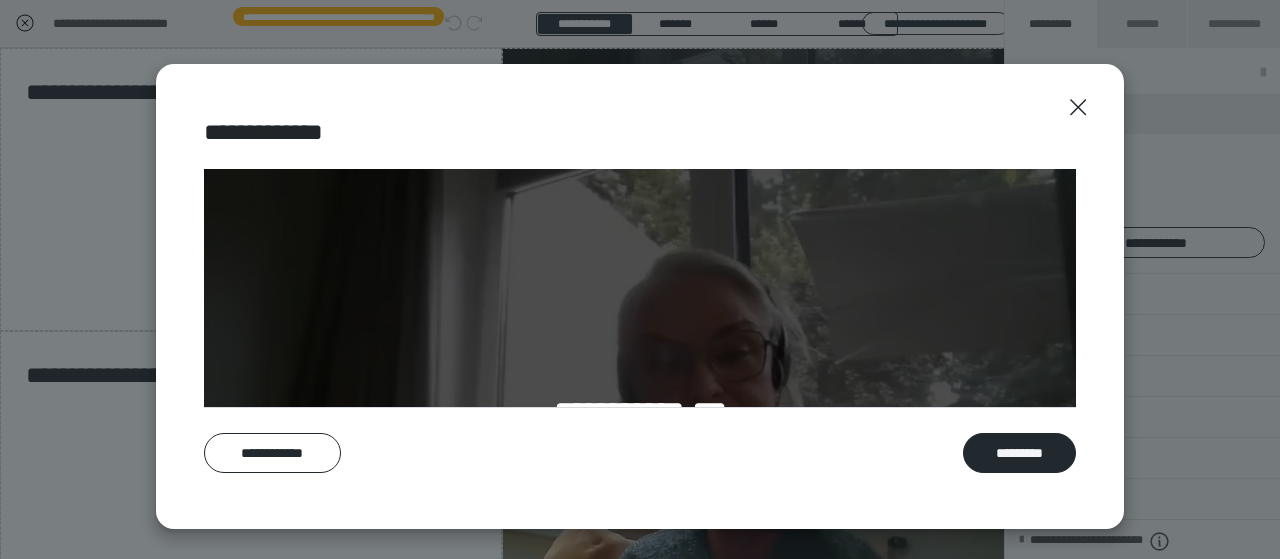 scroll, scrollTop: 100, scrollLeft: 0, axis: vertical 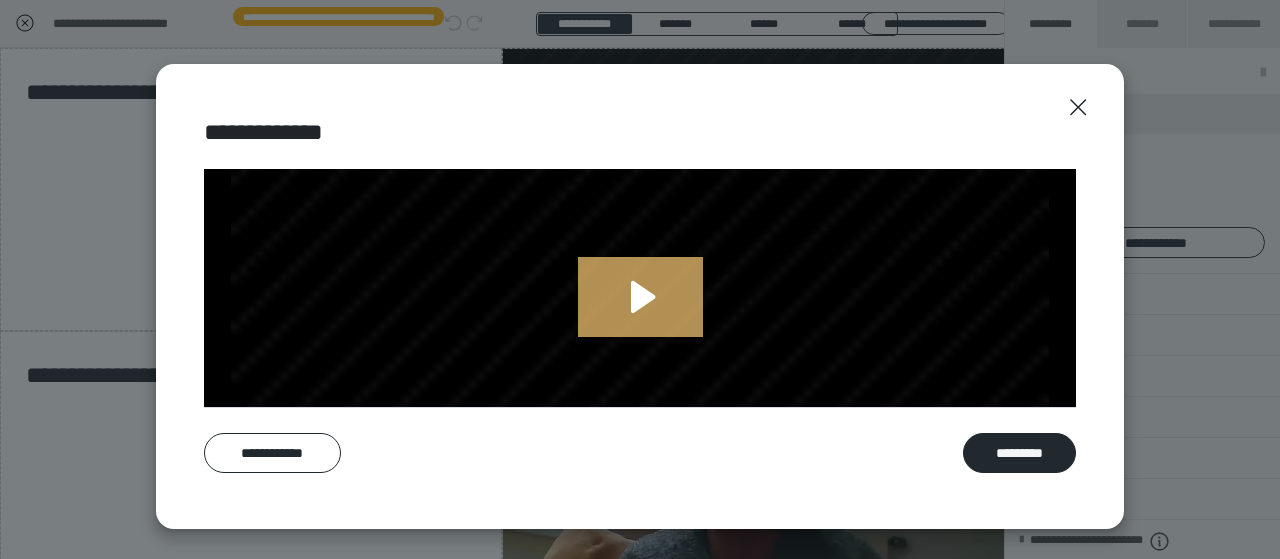 click 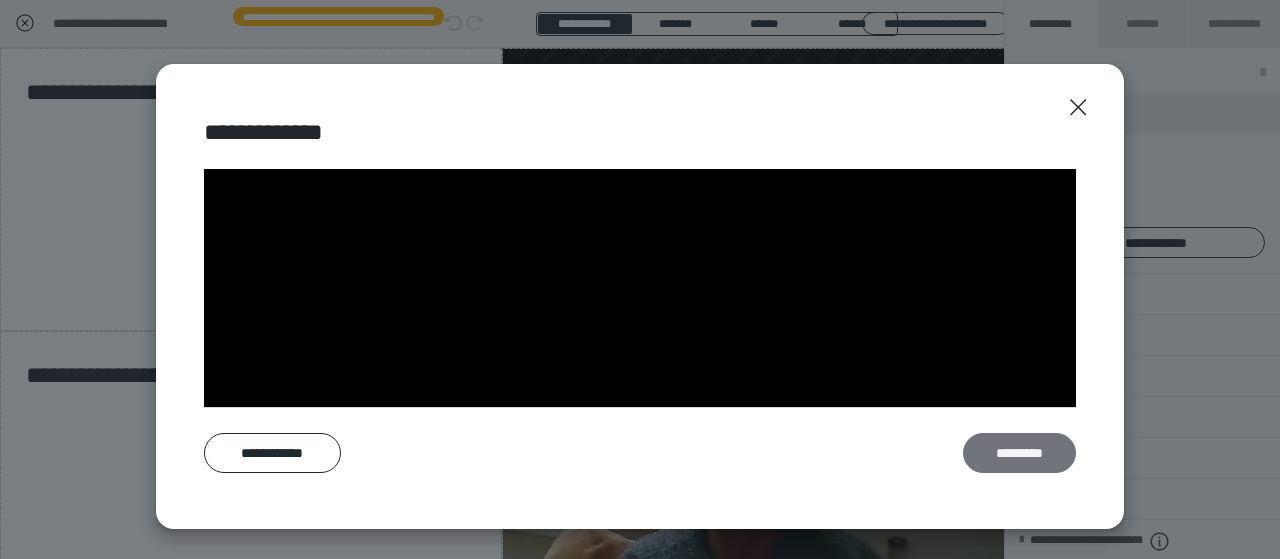 click on "*********" at bounding box center [1019, 452] 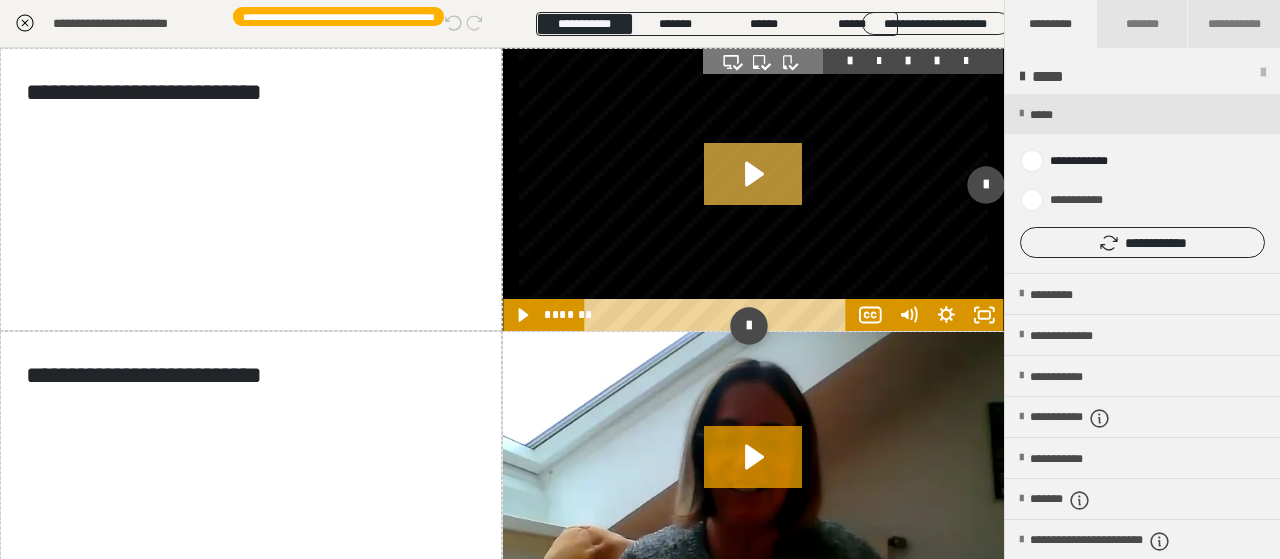 click 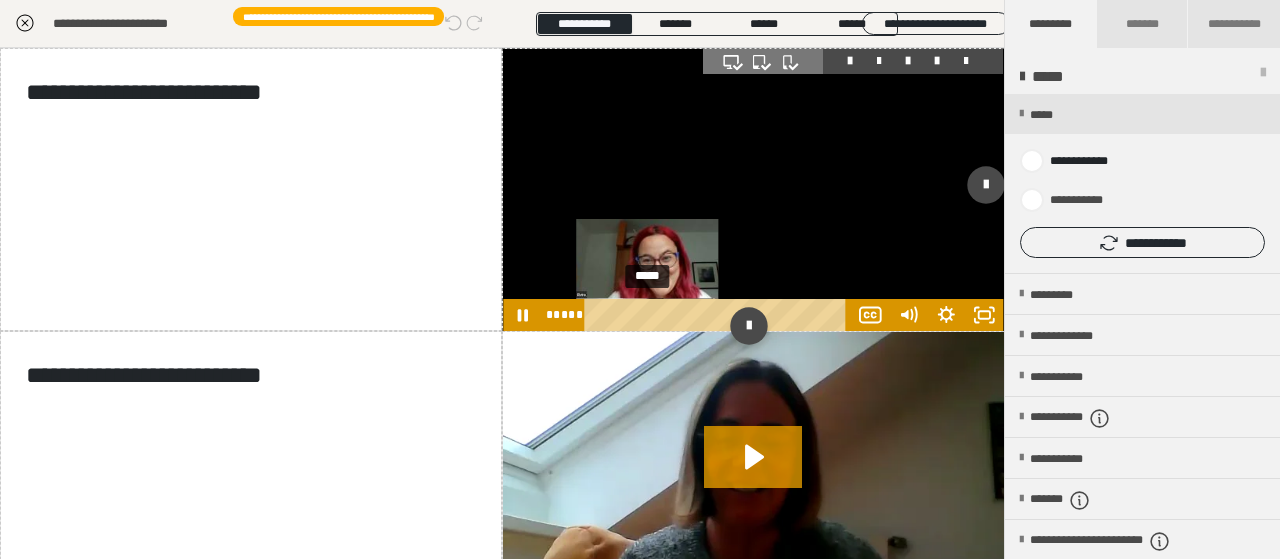 click on "*****" at bounding box center (720, 315) 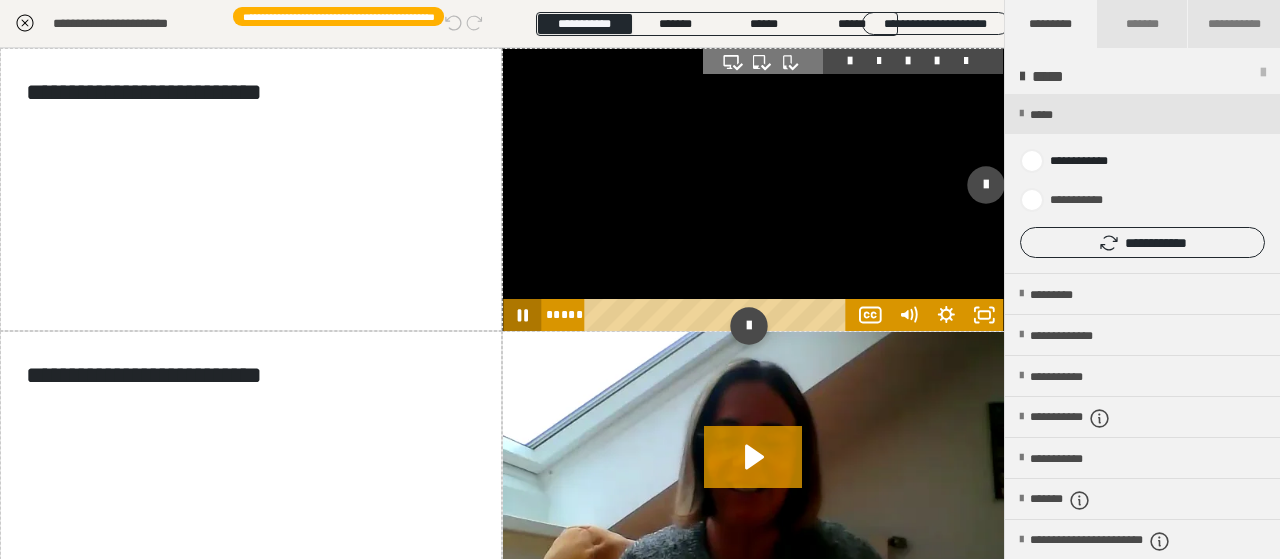click 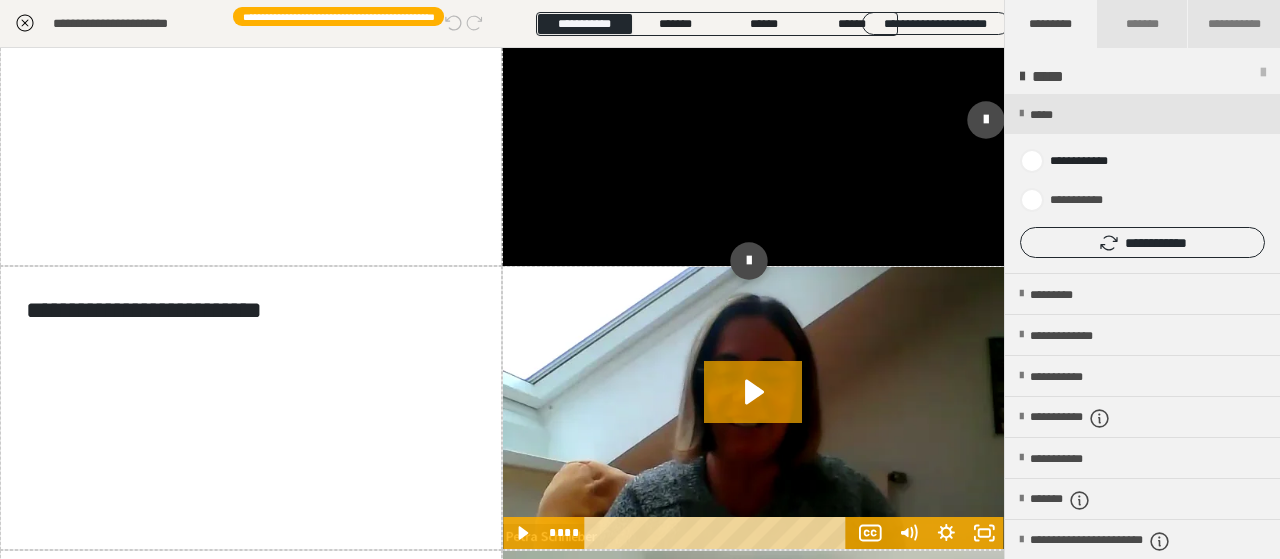 scroll, scrollTop: 0, scrollLeft: 0, axis: both 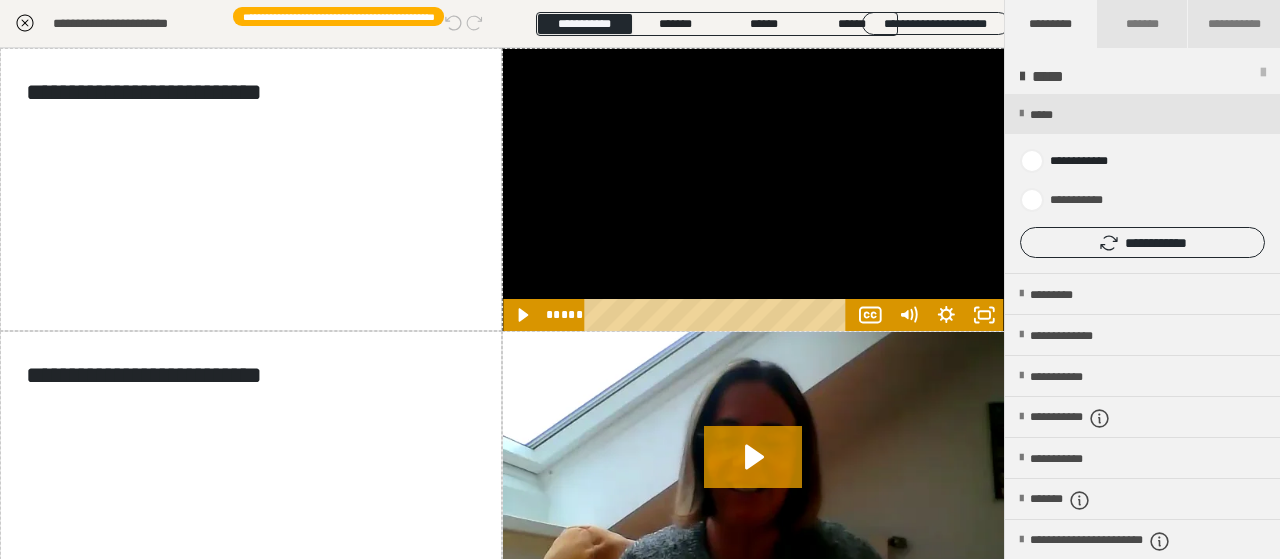 click 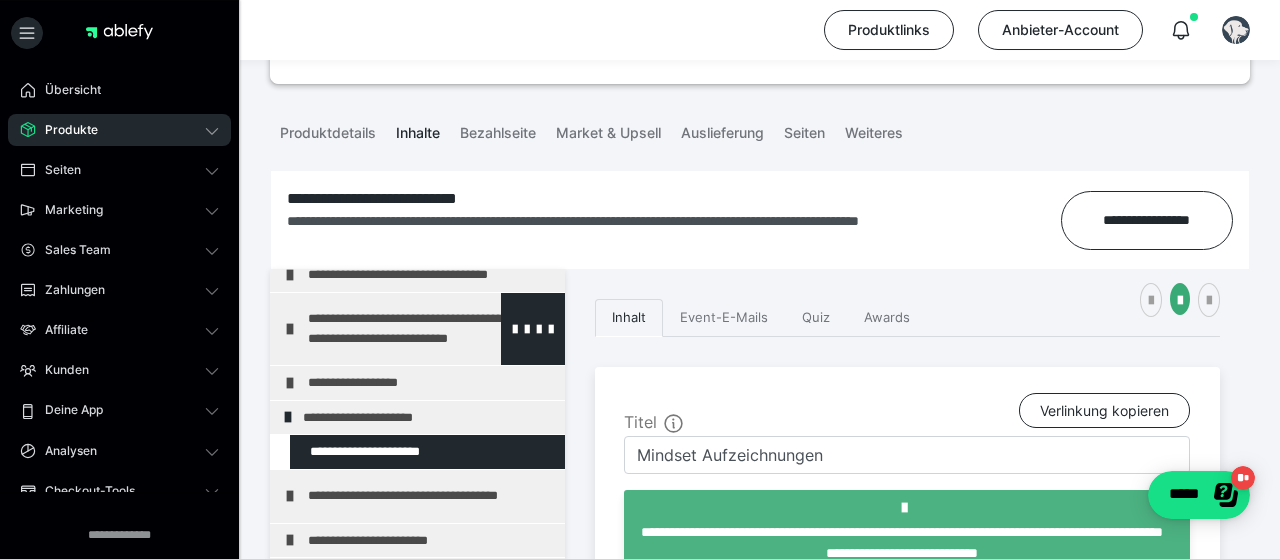 scroll, scrollTop: 208, scrollLeft: 0, axis: vertical 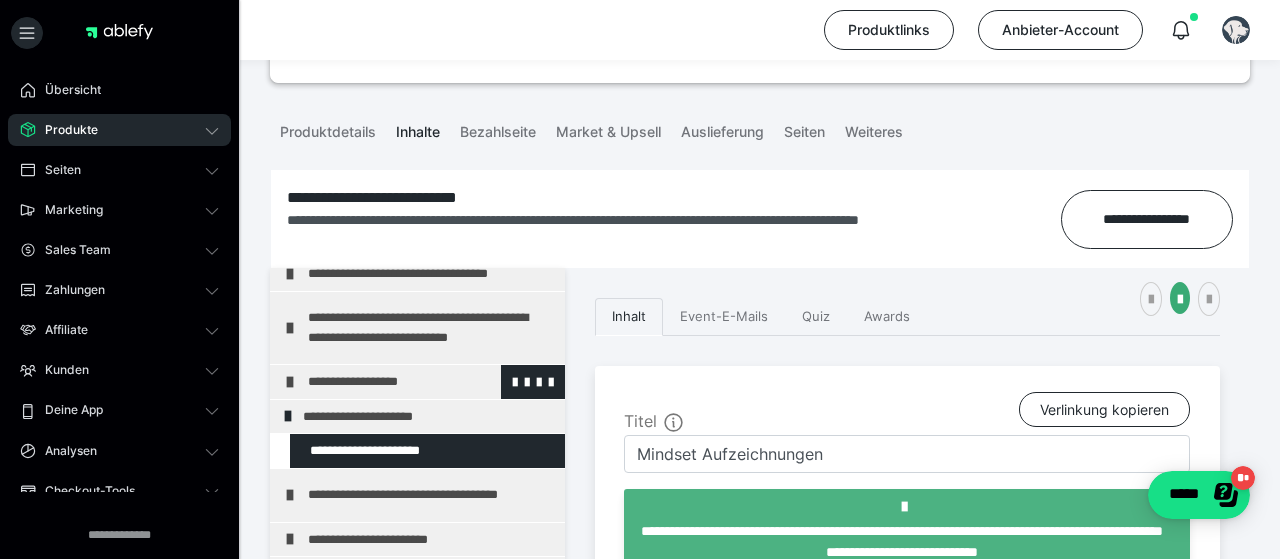 click at bounding box center (290, 382) 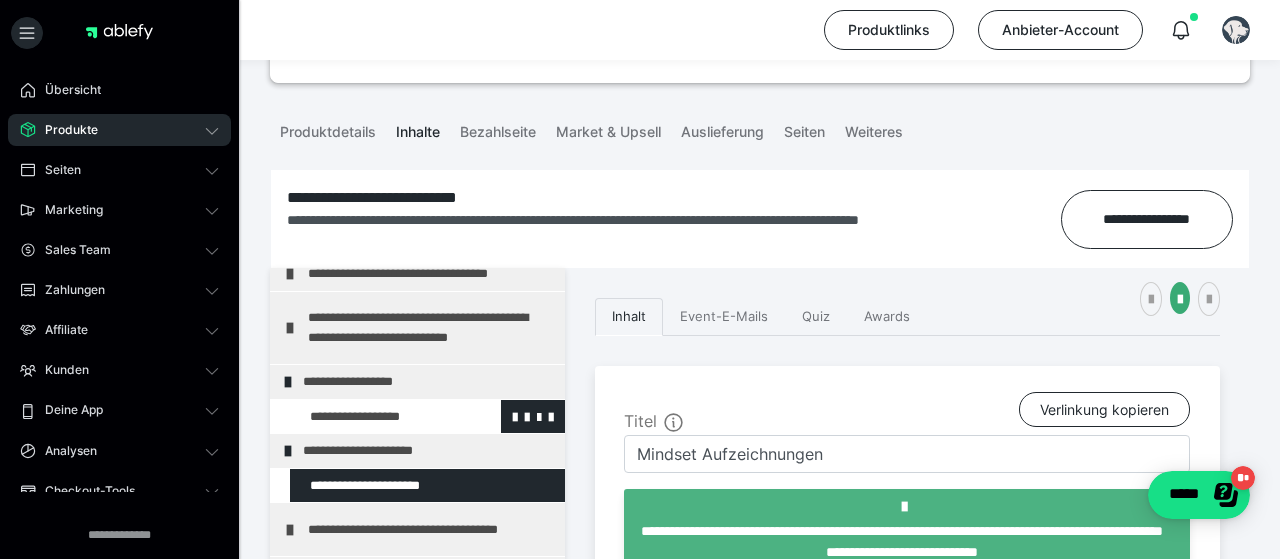 click at bounding box center [375, 417] 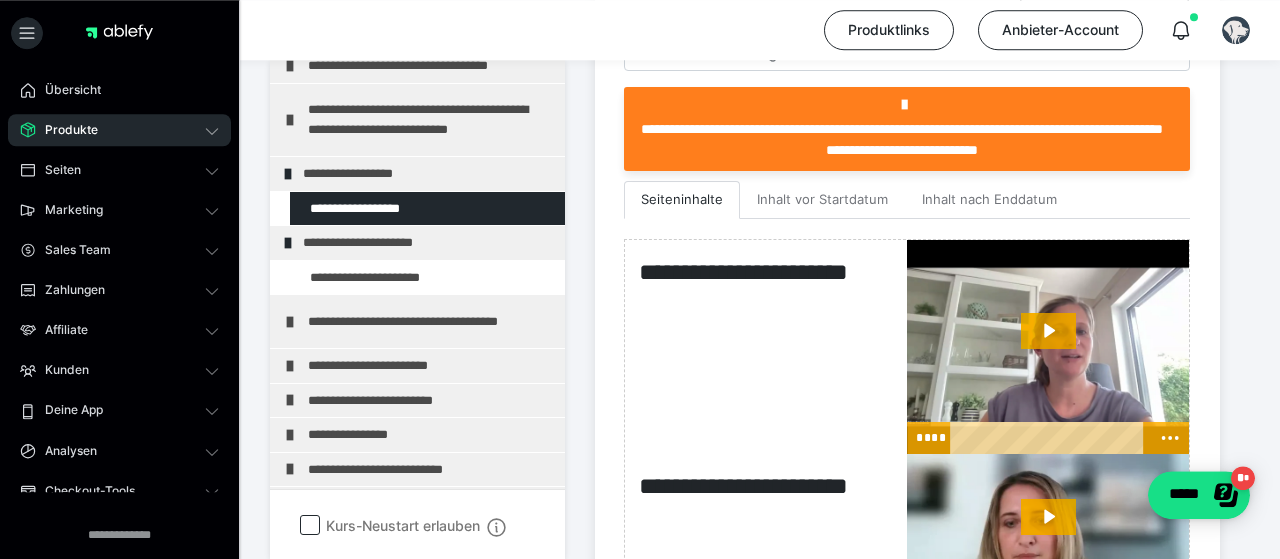 scroll, scrollTop: 624, scrollLeft: 0, axis: vertical 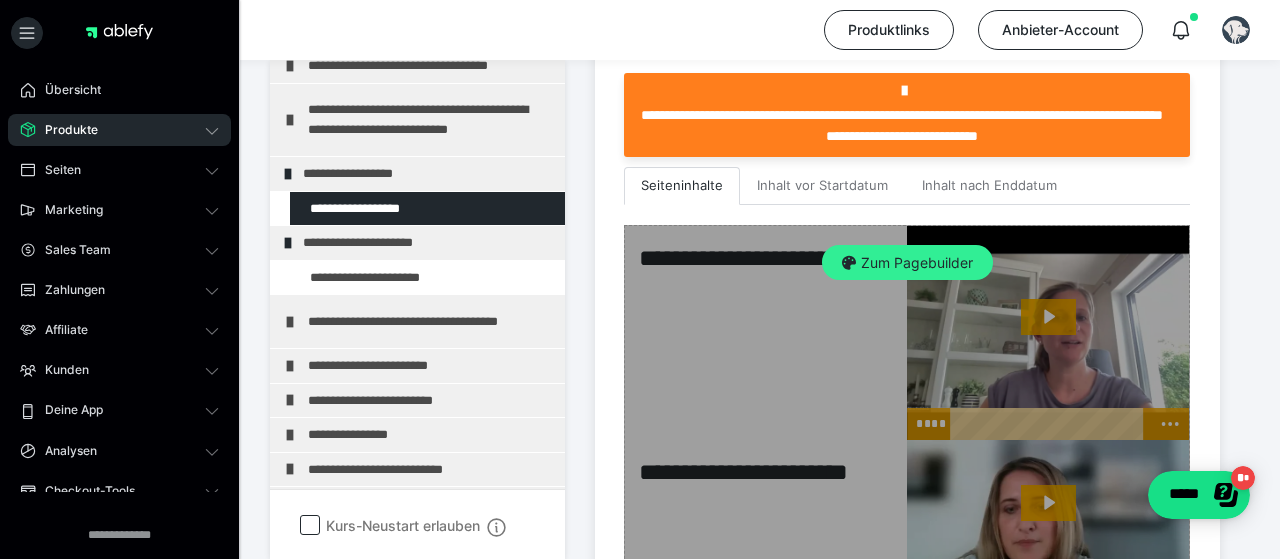 click on "Zum Pagebuilder" at bounding box center [907, 263] 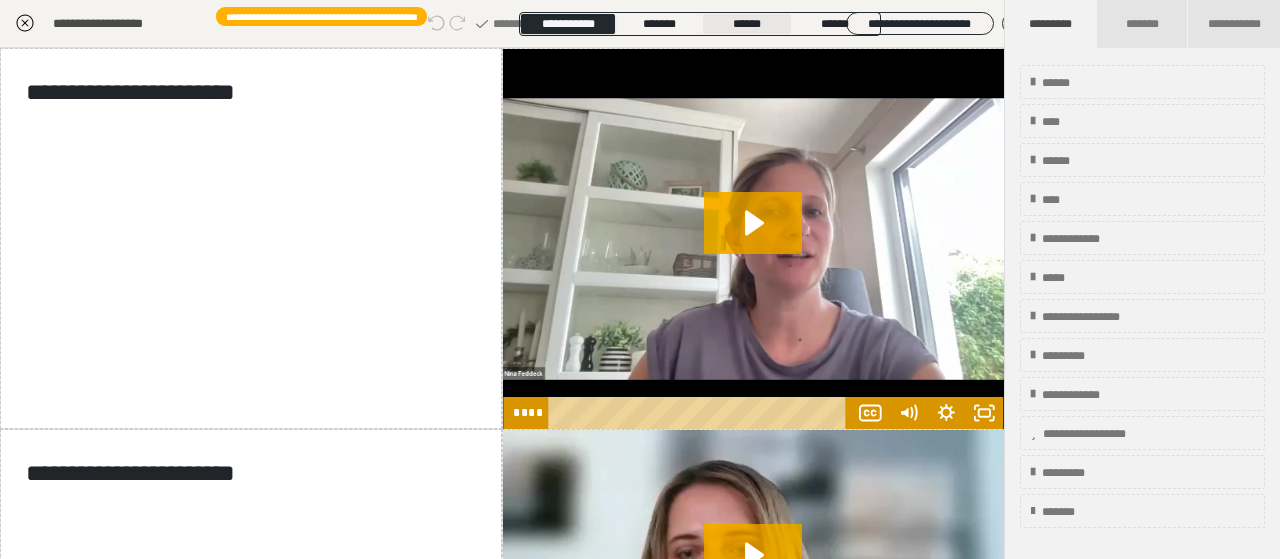 scroll, scrollTop: 464, scrollLeft: 0, axis: vertical 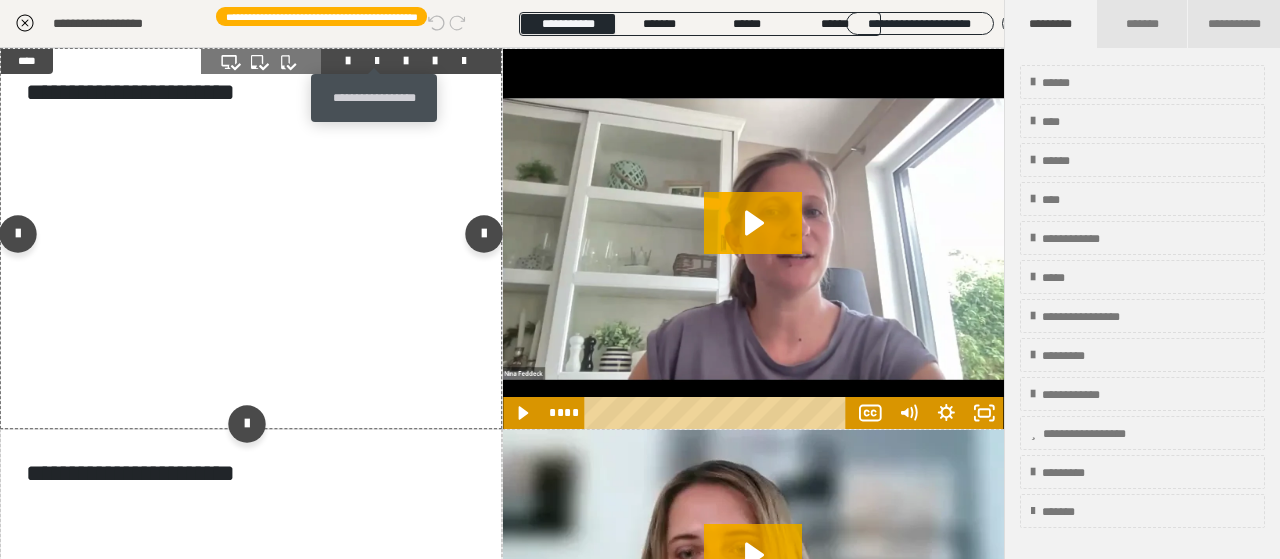 click at bounding box center (377, 61) 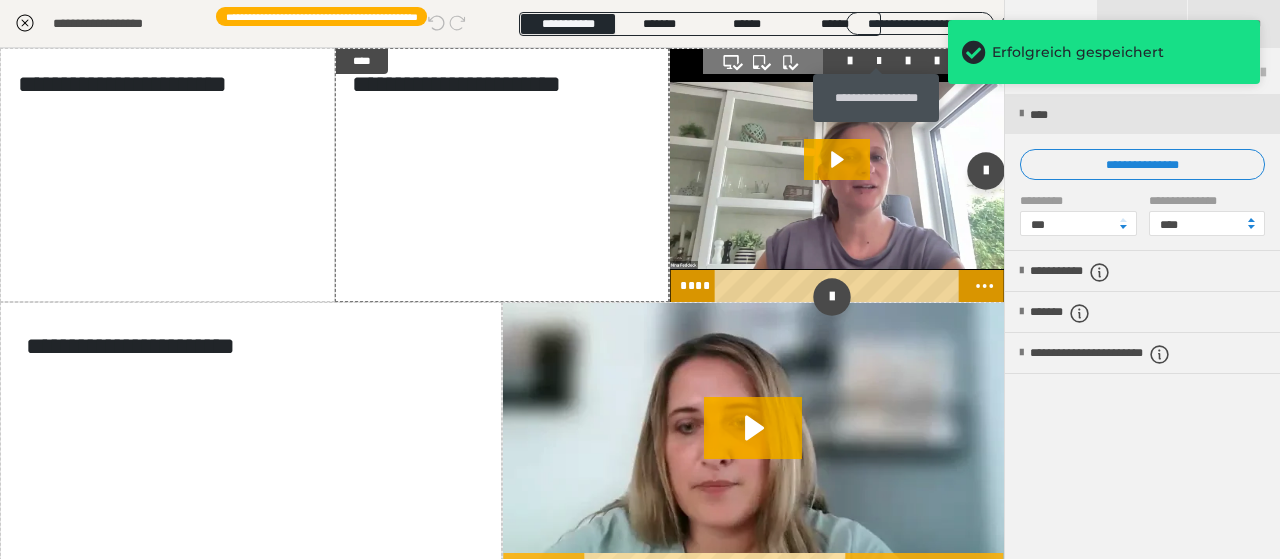 click at bounding box center [879, 61] 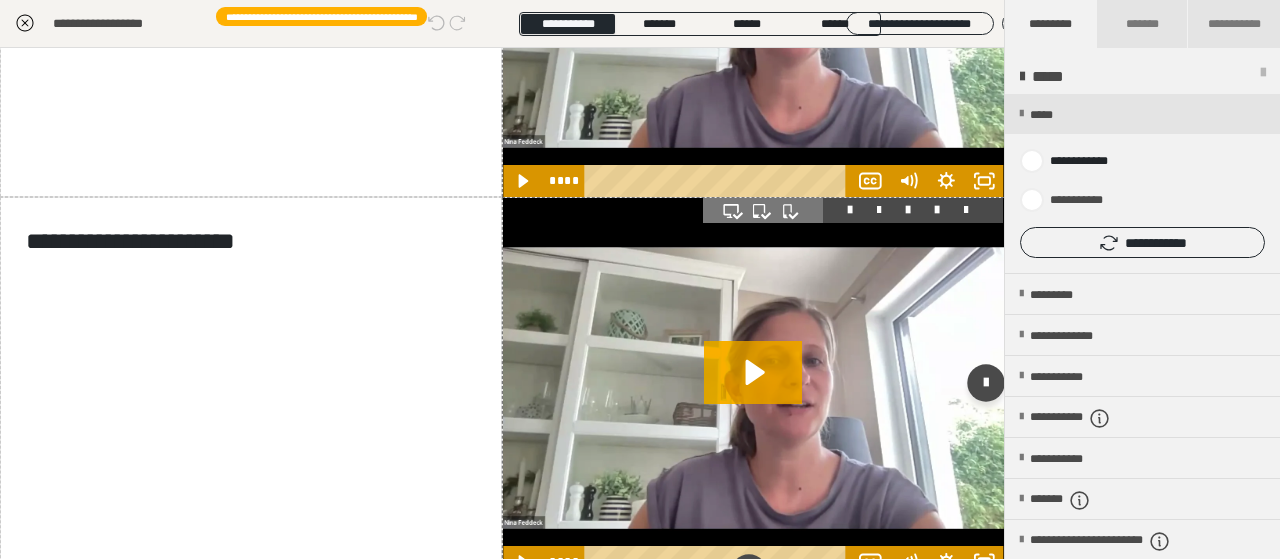 scroll, scrollTop: 0, scrollLeft: 0, axis: both 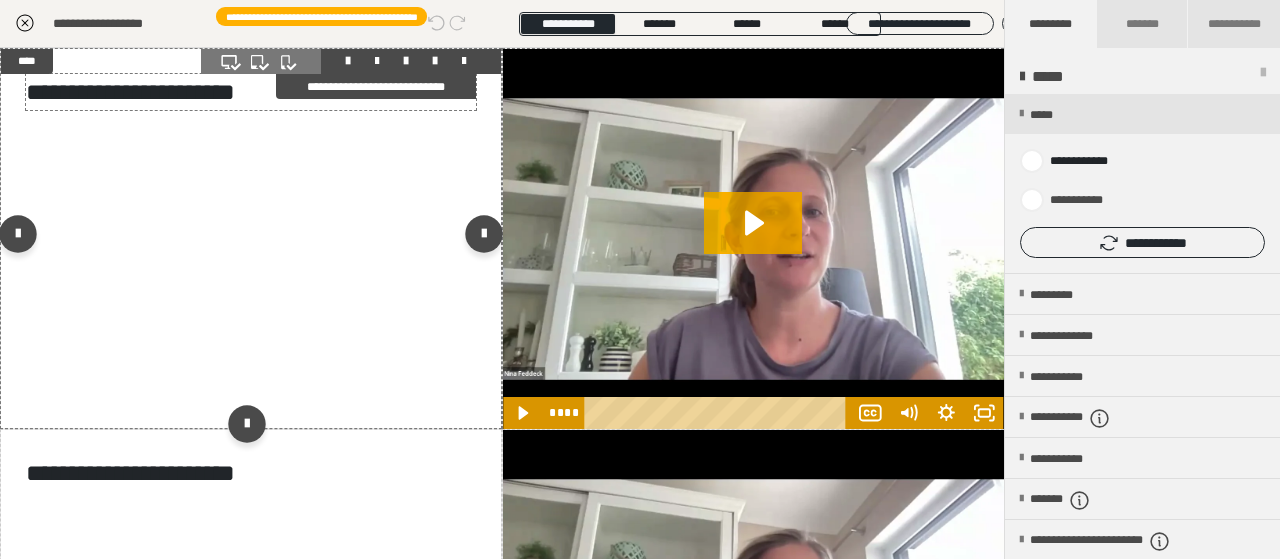 click on "**********" at bounding box center [251, 92] 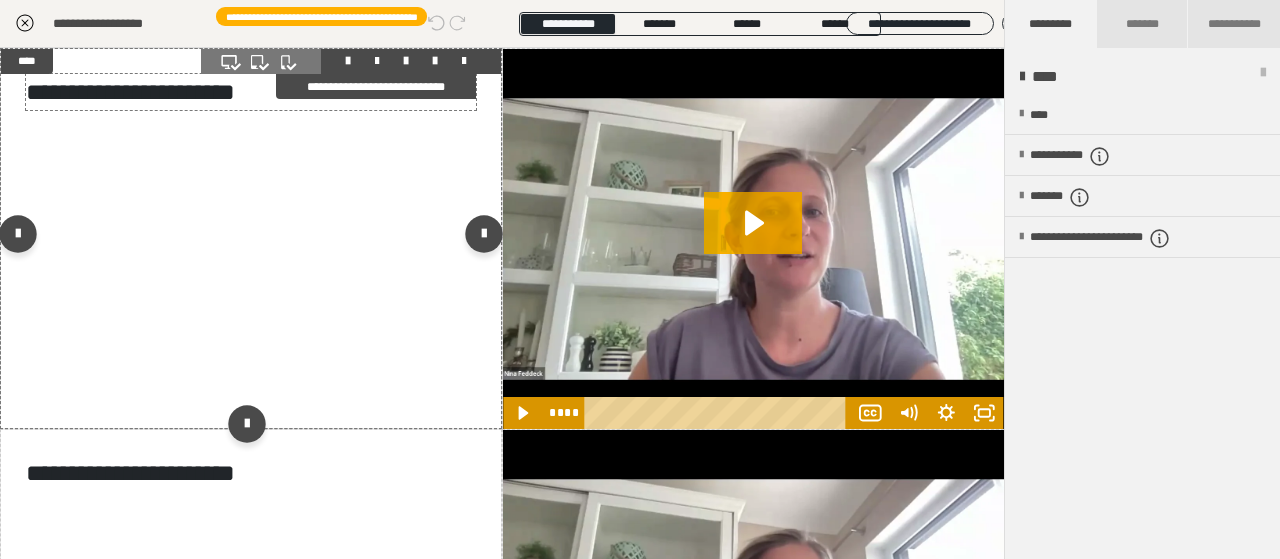 click on "**********" at bounding box center (251, 92) 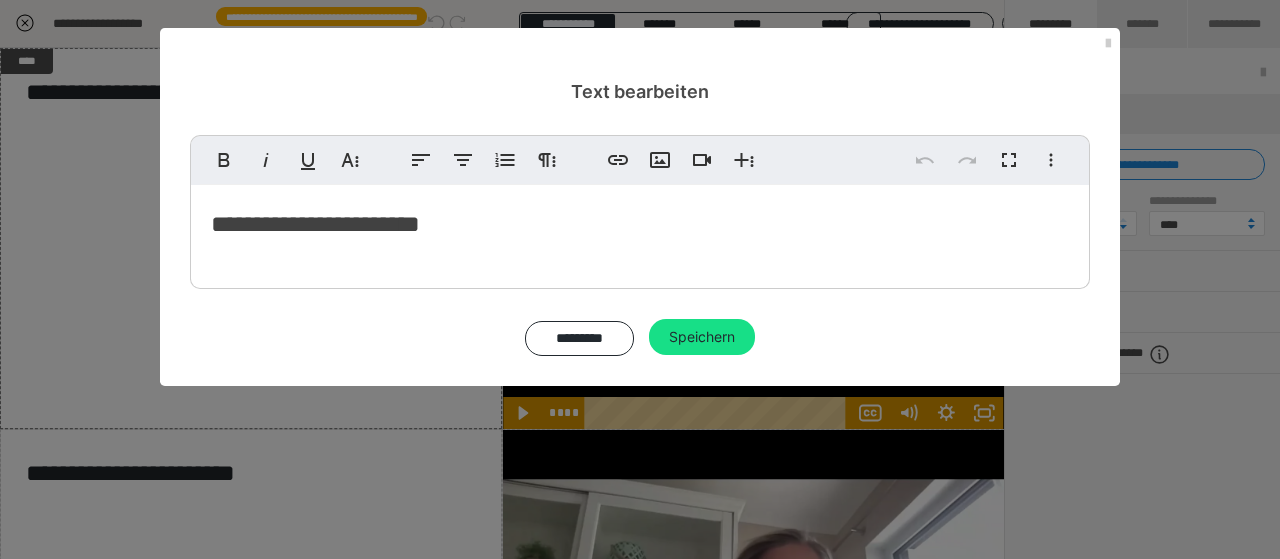 click on "**********" at bounding box center (640, 224) 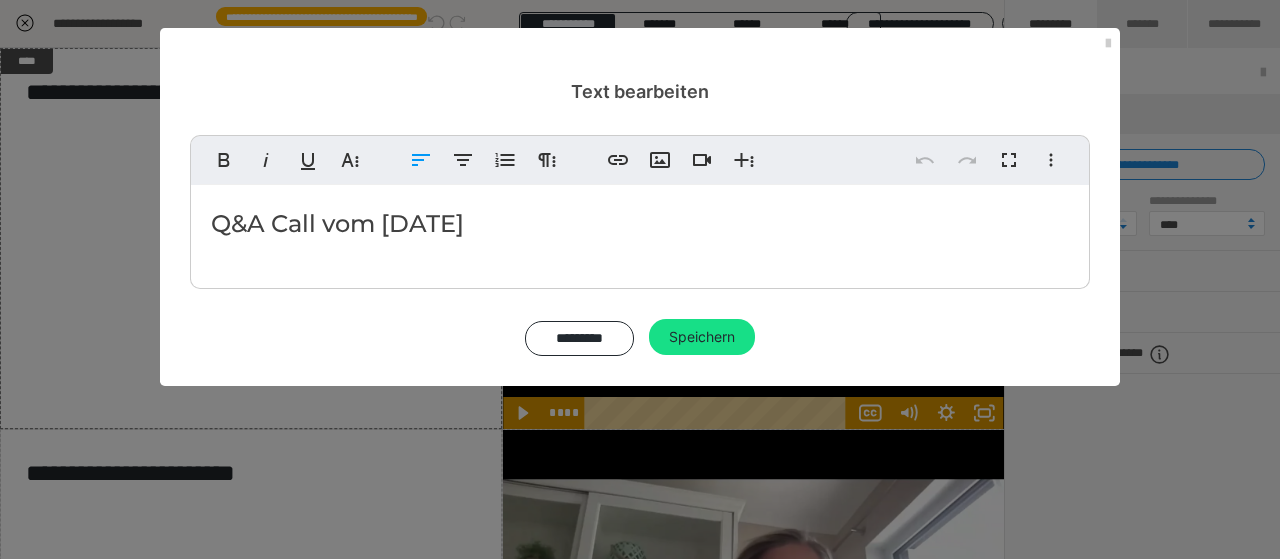 type 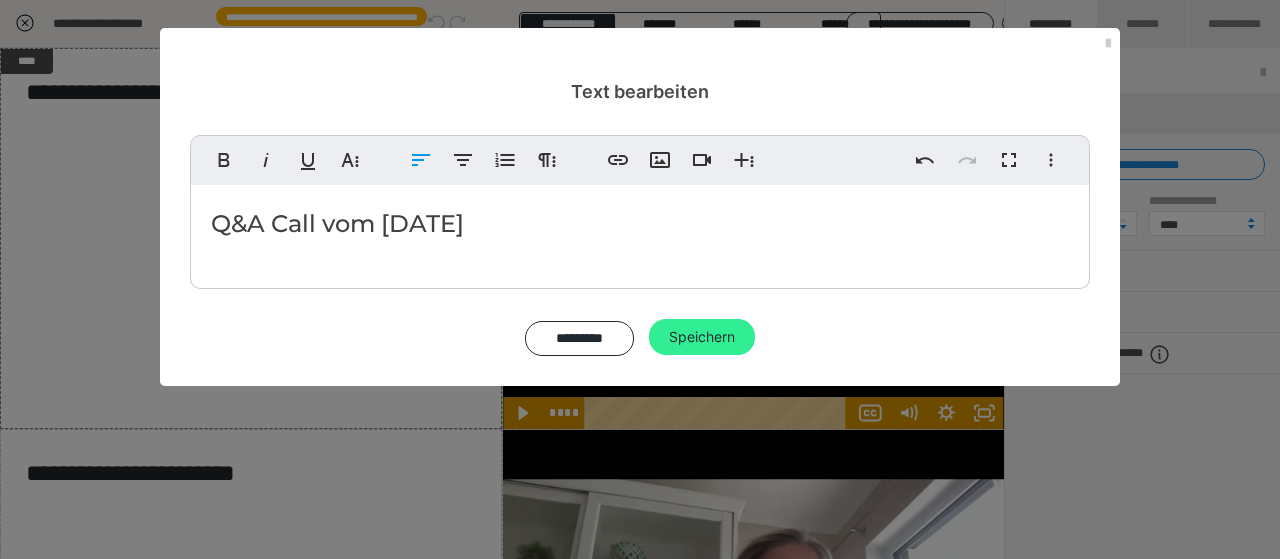 click on "Speichern" at bounding box center [702, 337] 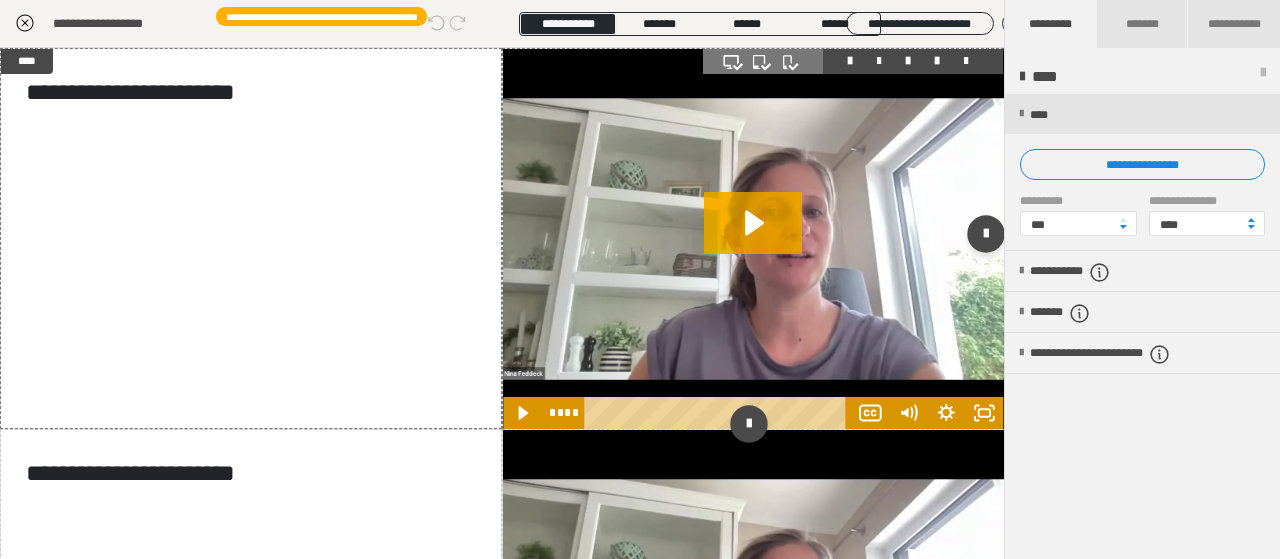 click at bounding box center [753, 239] 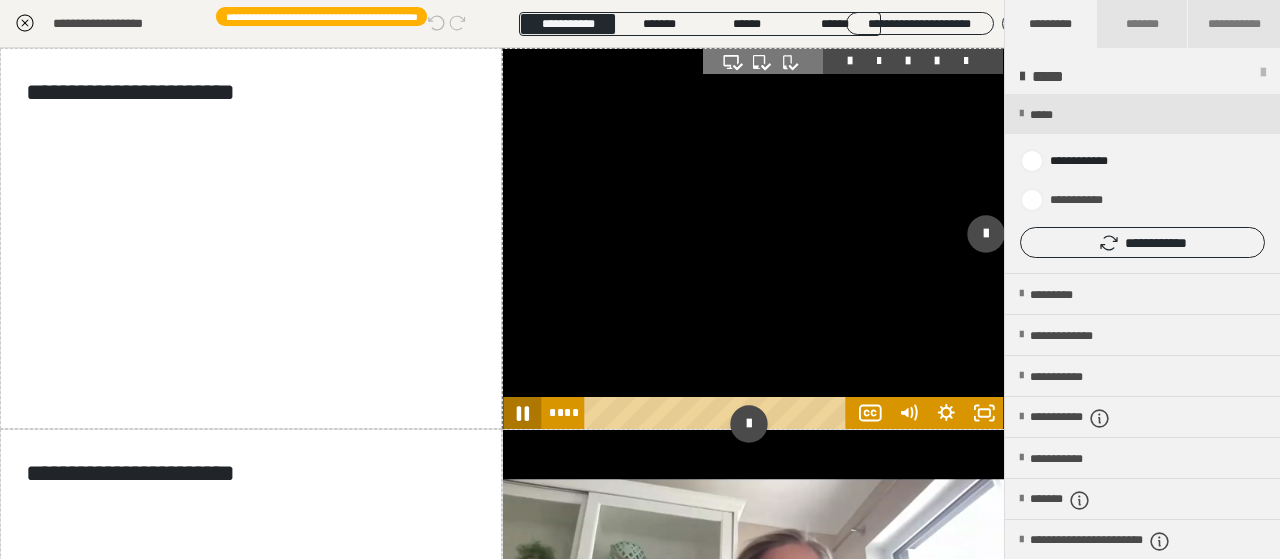 click 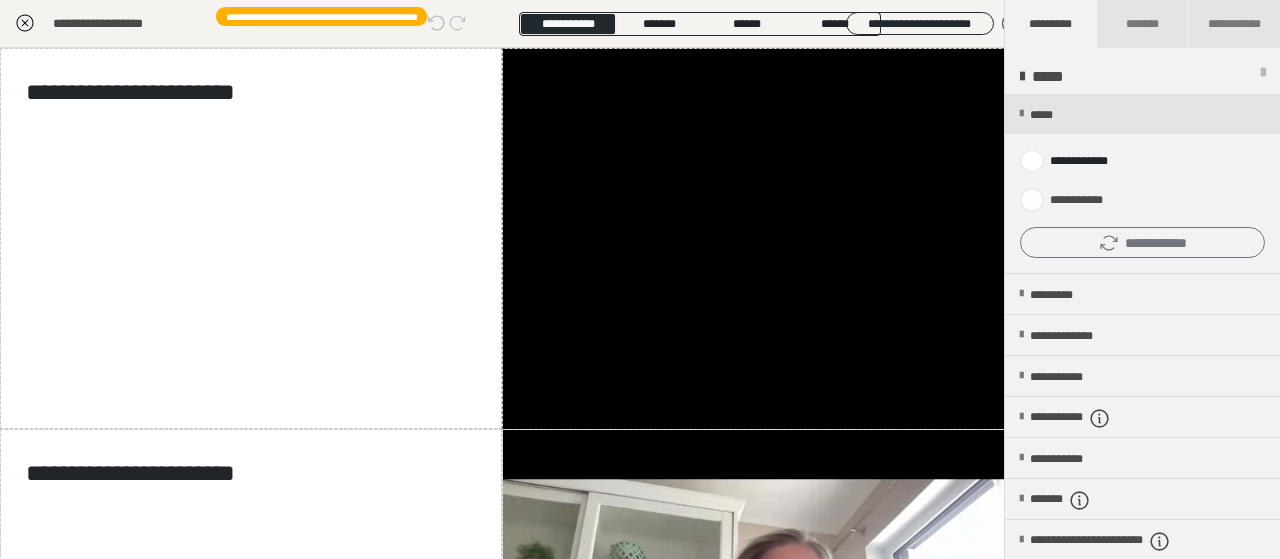 click 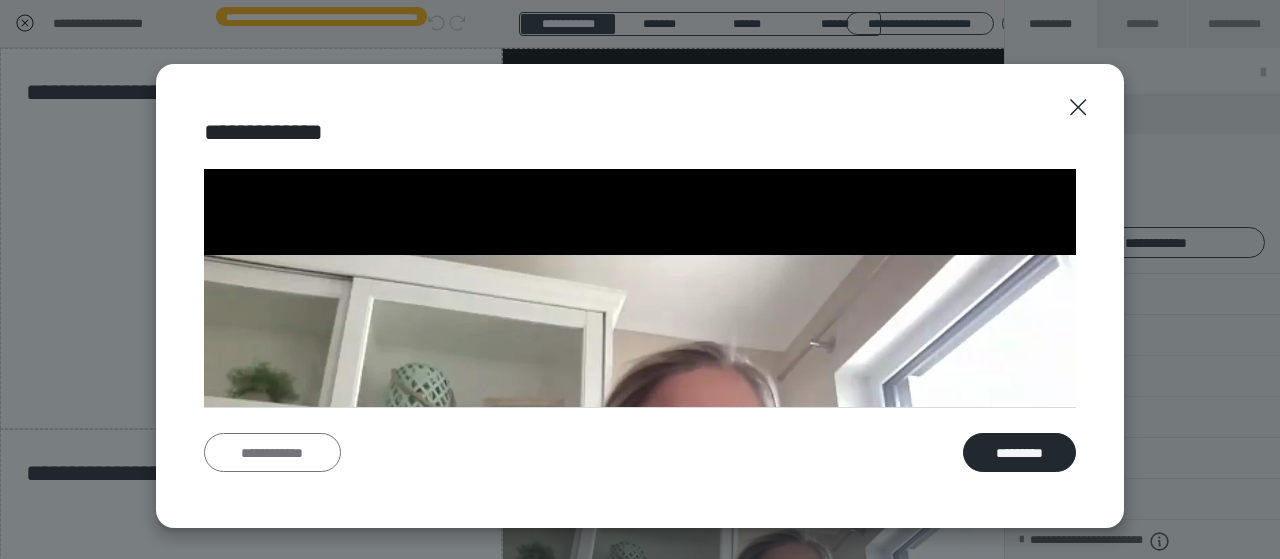 click on "**********" at bounding box center [272, 452] 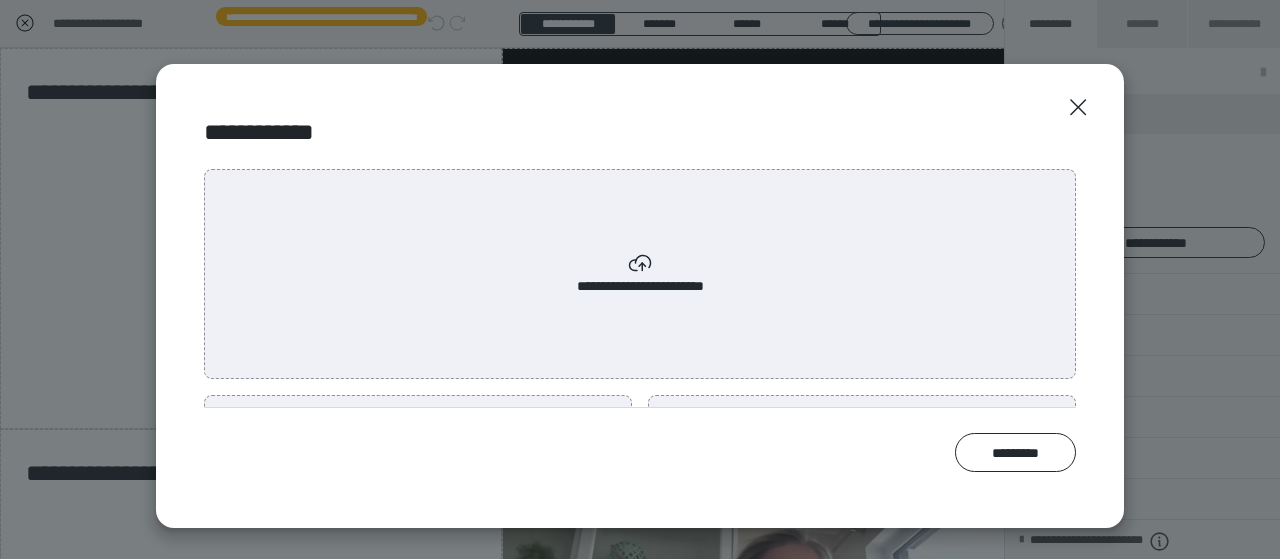 radio on "****" 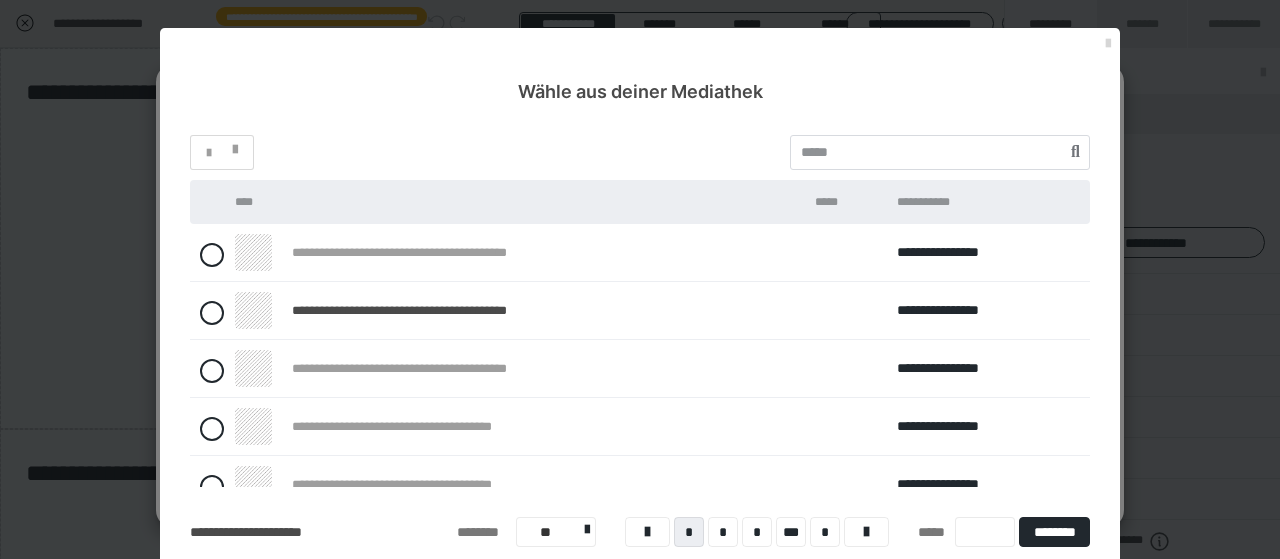 click at bounding box center [1108, 44] 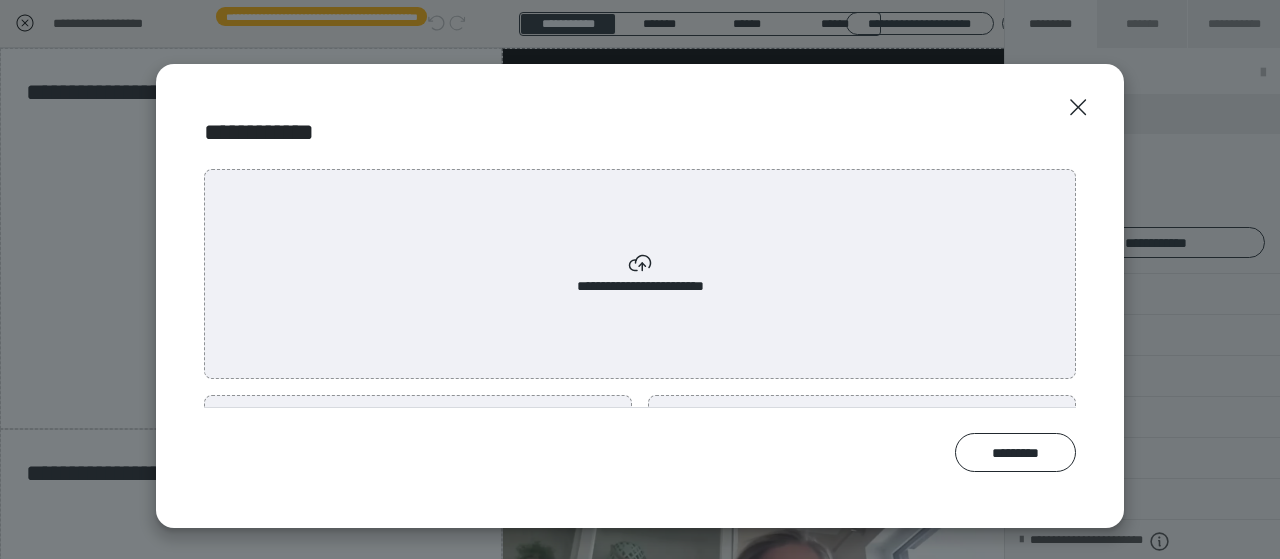 scroll, scrollTop: 100, scrollLeft: 0, axis: vertical 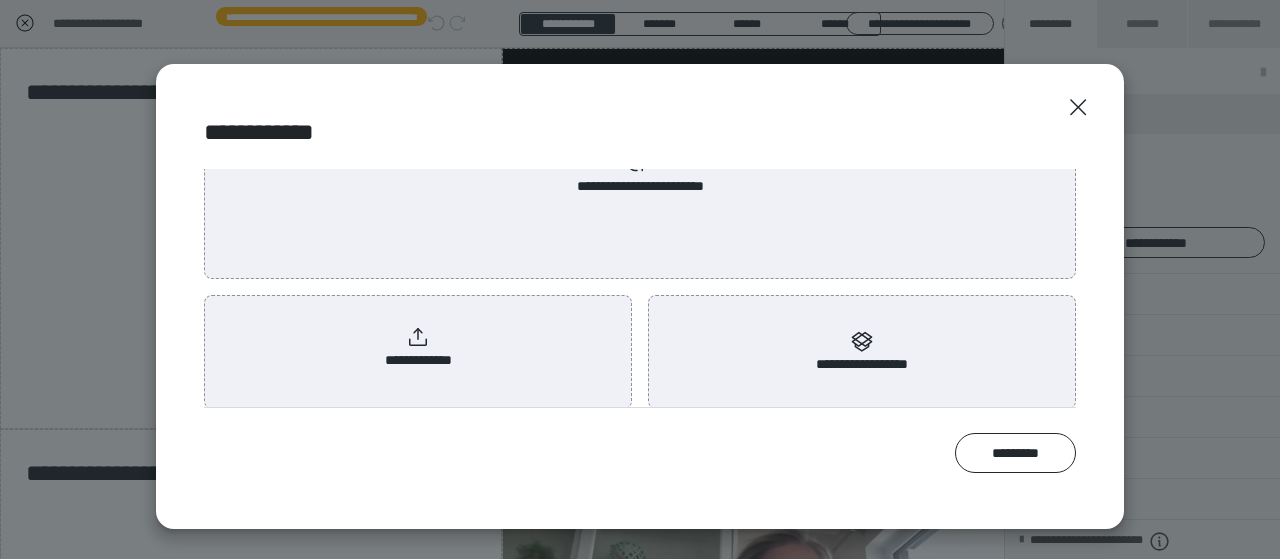 click 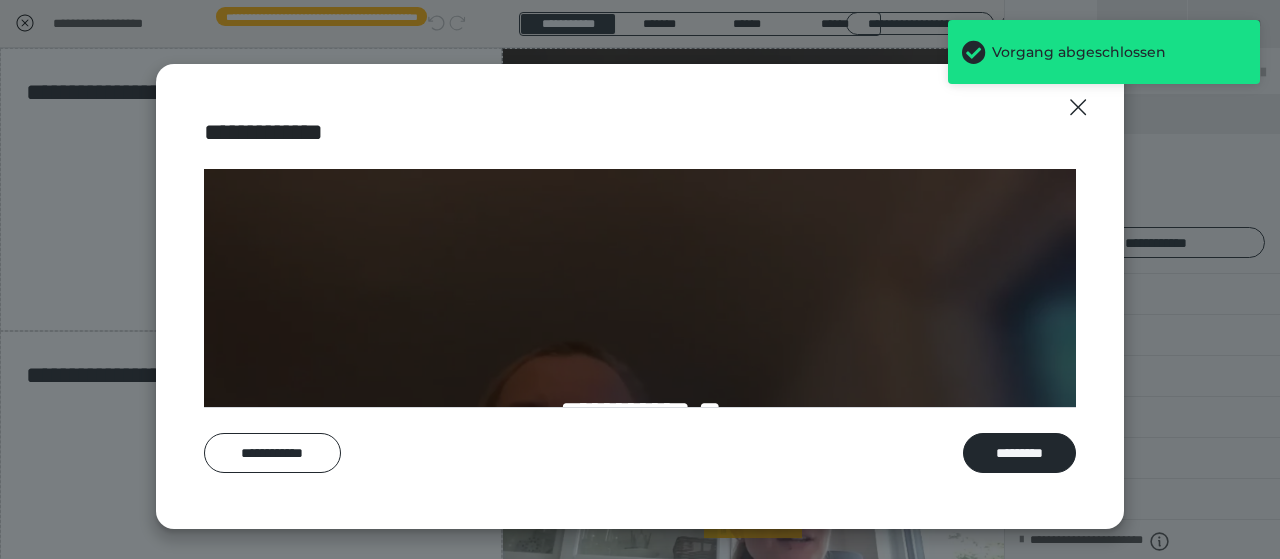 scroll, scrollTop: 116, scrollLeft: 0, axis: vertical 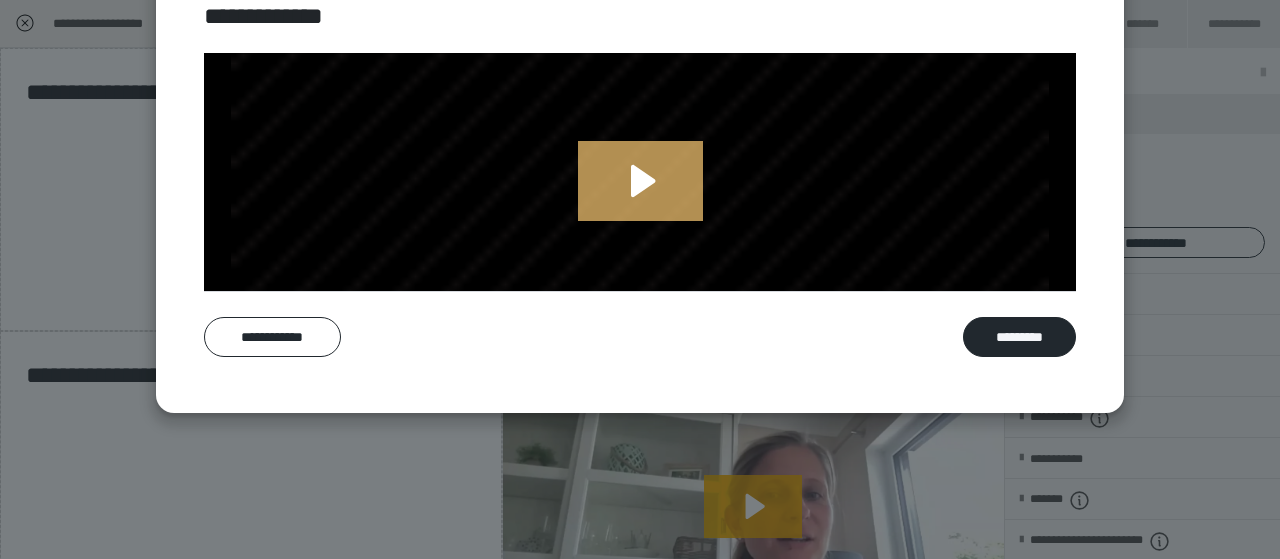 click 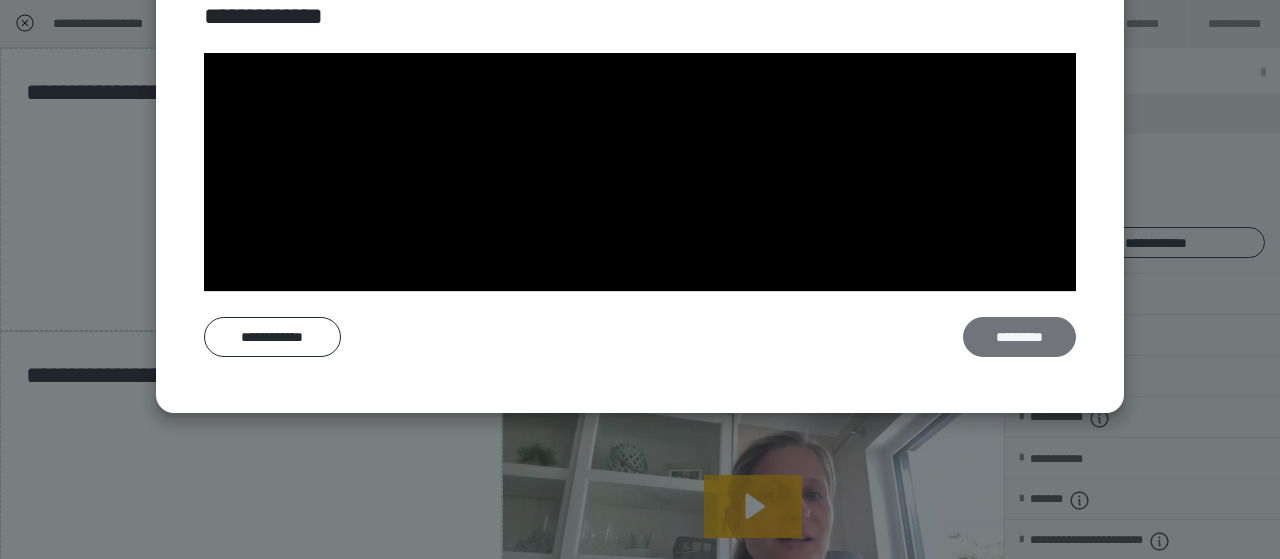 click on "*********" at bounding box center [1019, 336] 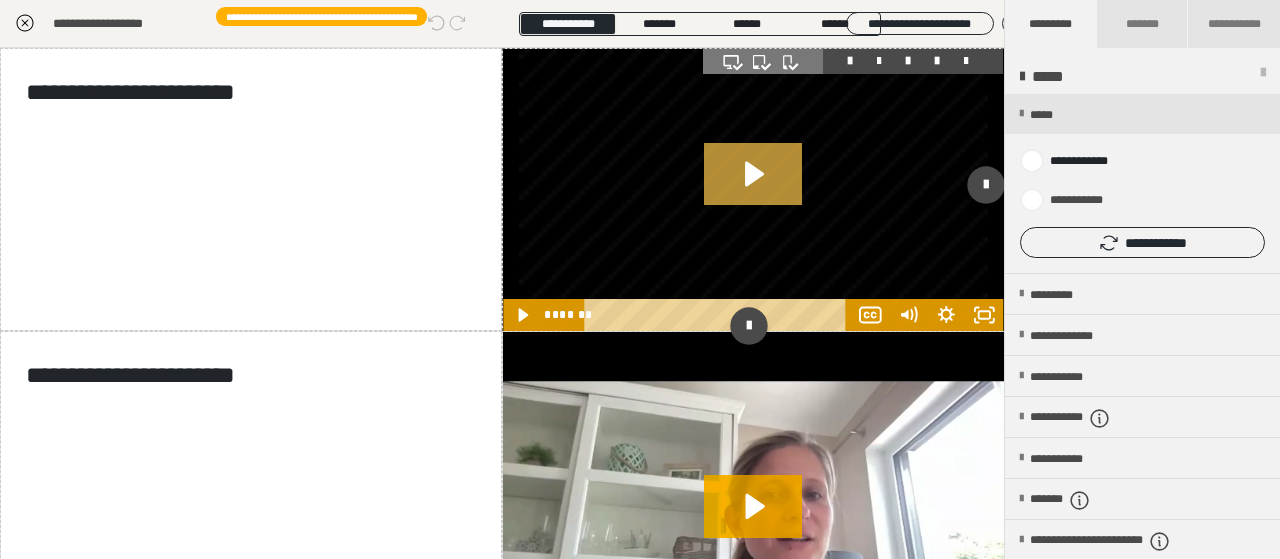 click 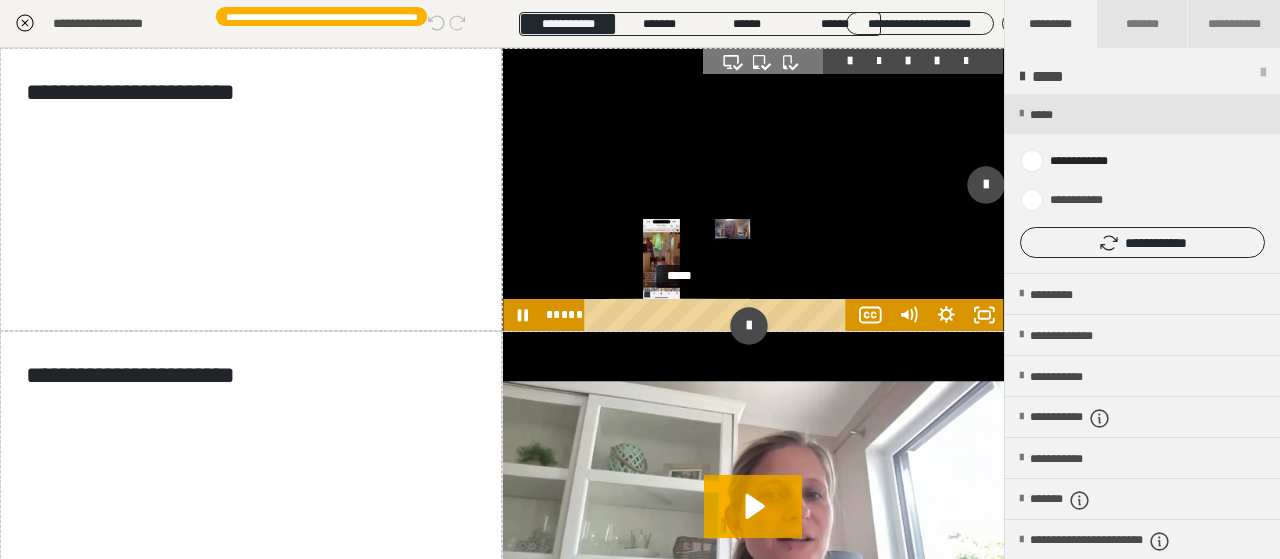 drag, startPoint x: 595, startPoint y: 317, endPoint x: 681, endPoint y: 315, distance: 86.023254 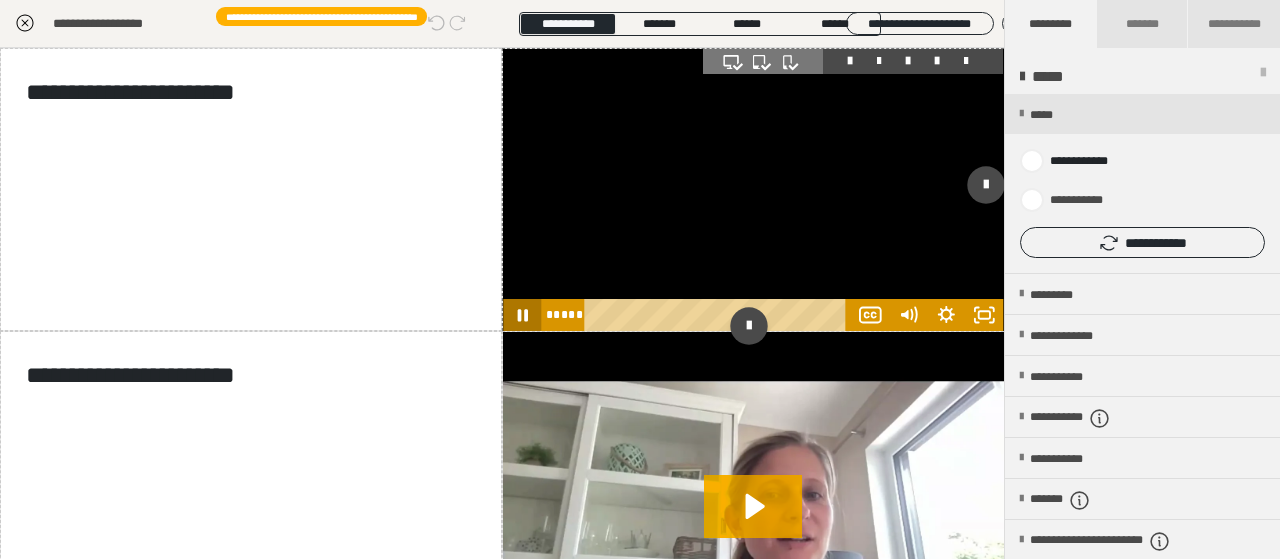 click 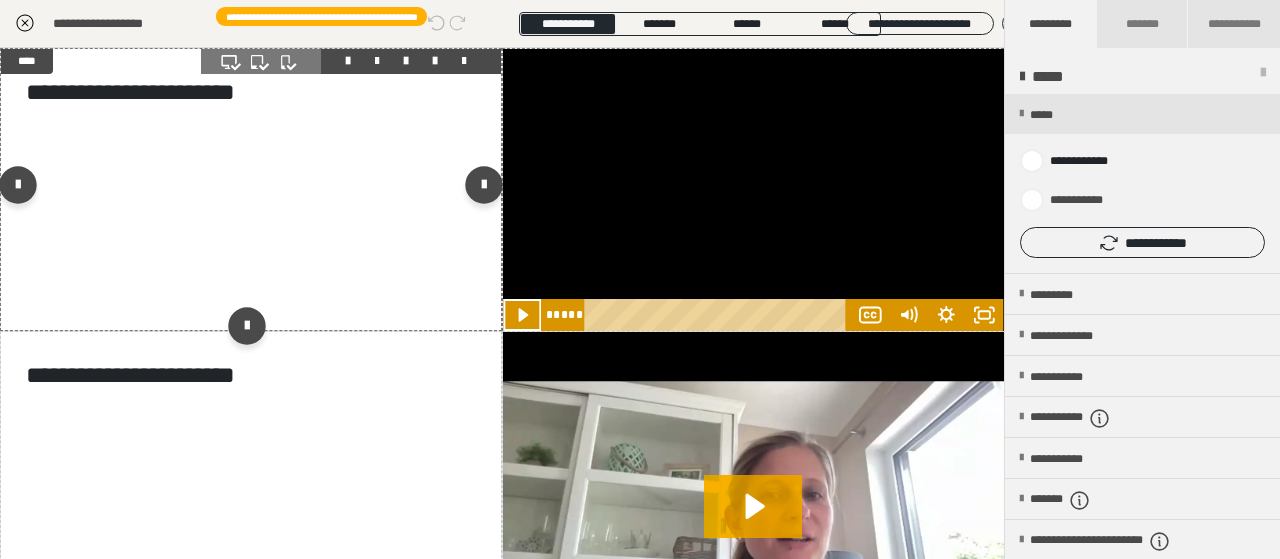 click at bounding box center (377, 61) 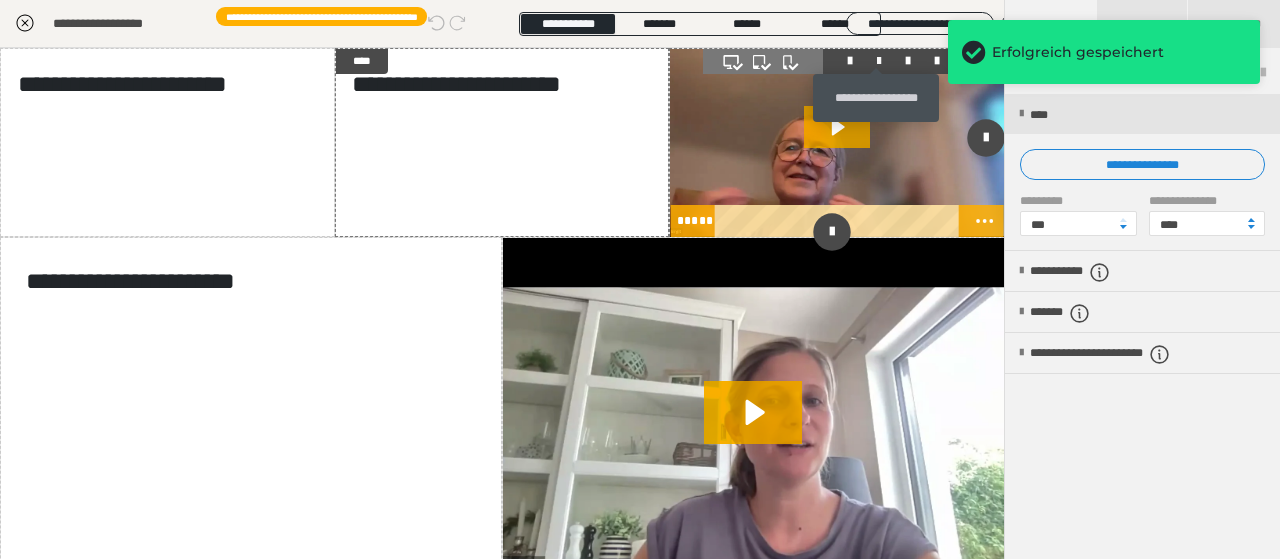 click at bounding box center [879, 61] 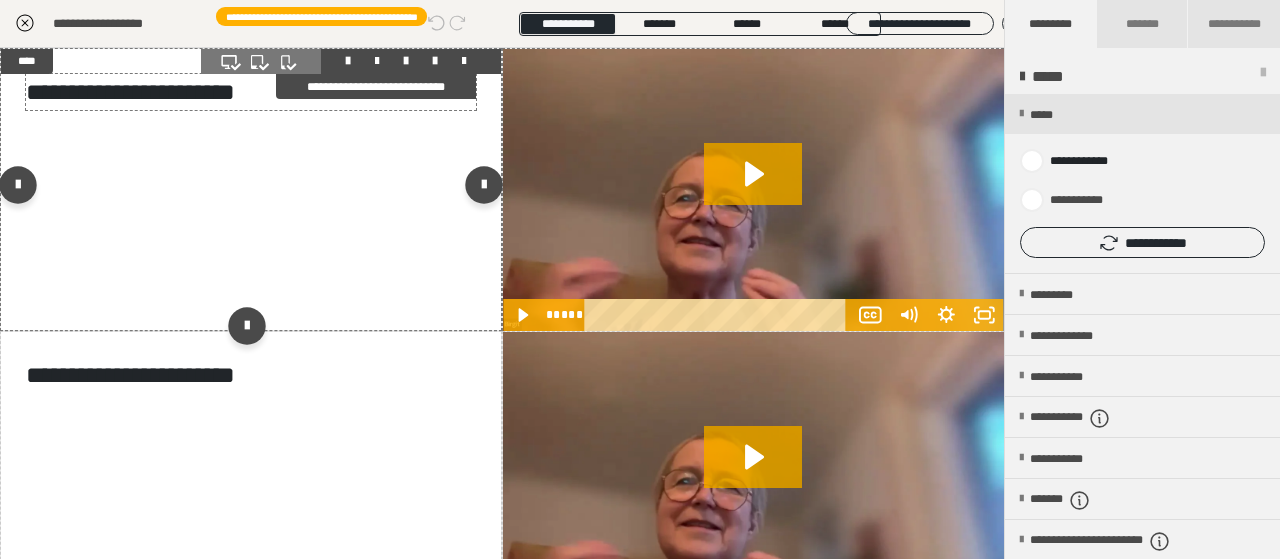 click on "**********" at bounding box center [251, 92] 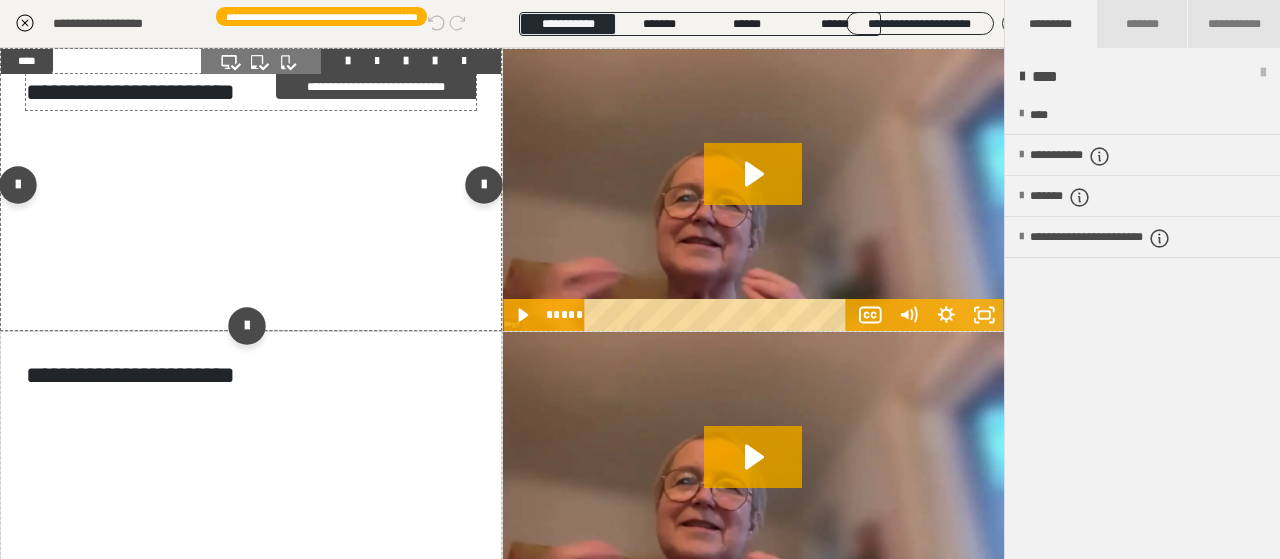click on "**********" at bounding box center (251, 92) 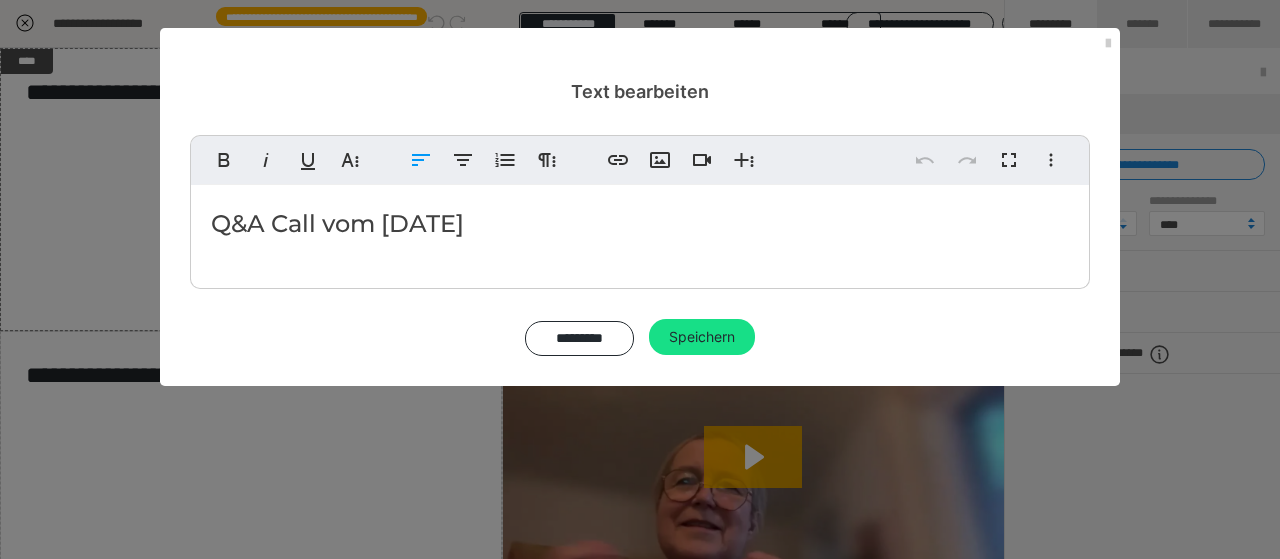 click on "Q&A Call vom 14.07.2025" at bounding box center [640, 224] 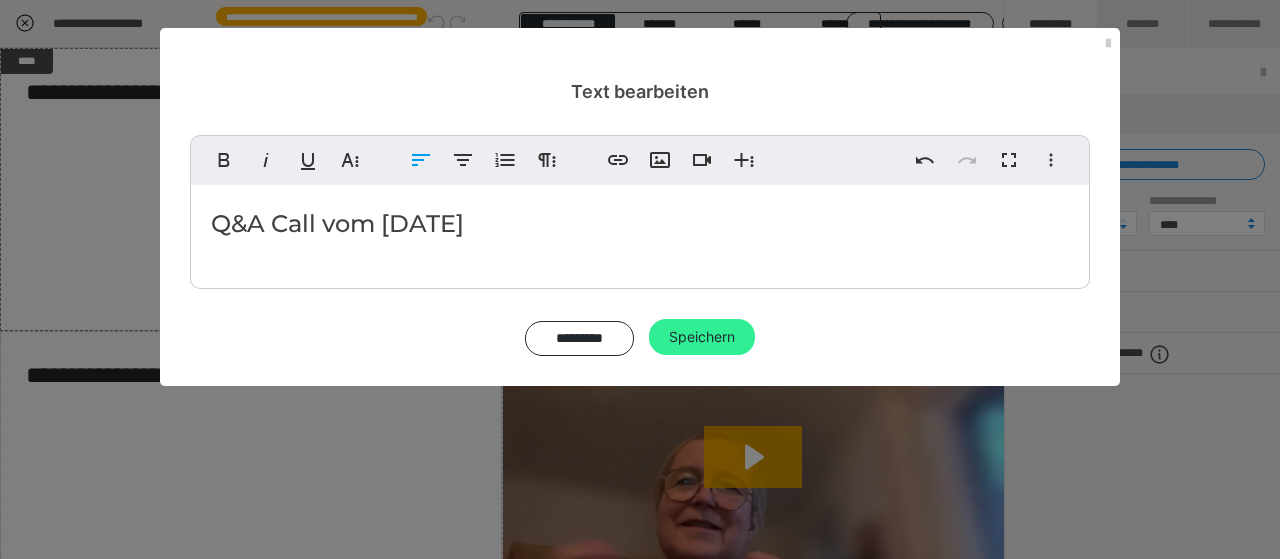 click on "Speichern" at bounding box center [702, 337] 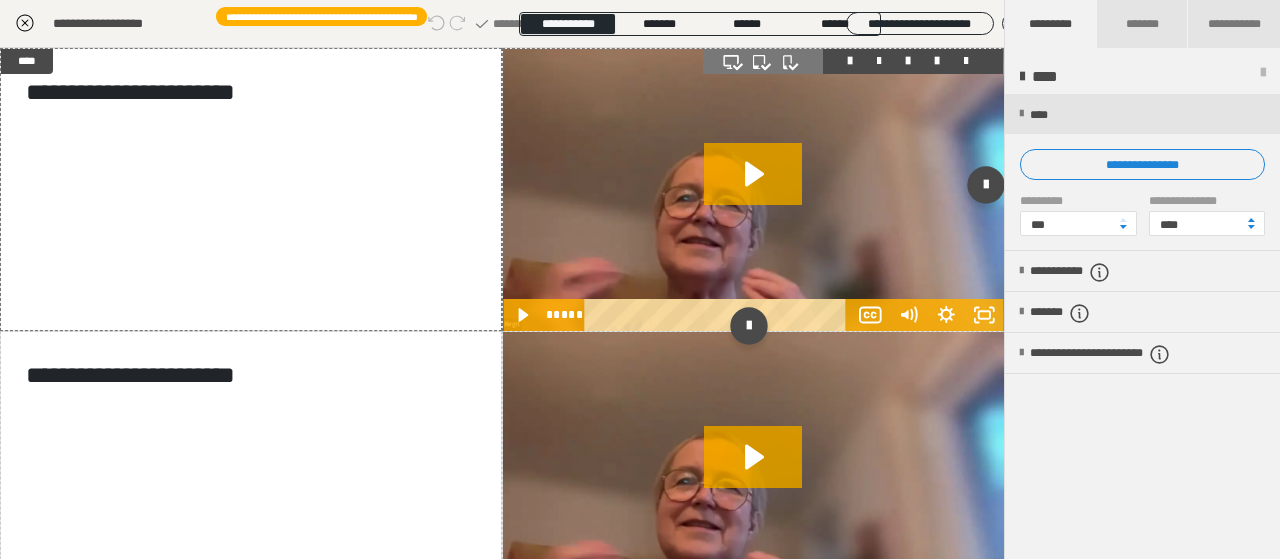 click at bounding box center (753, 190) 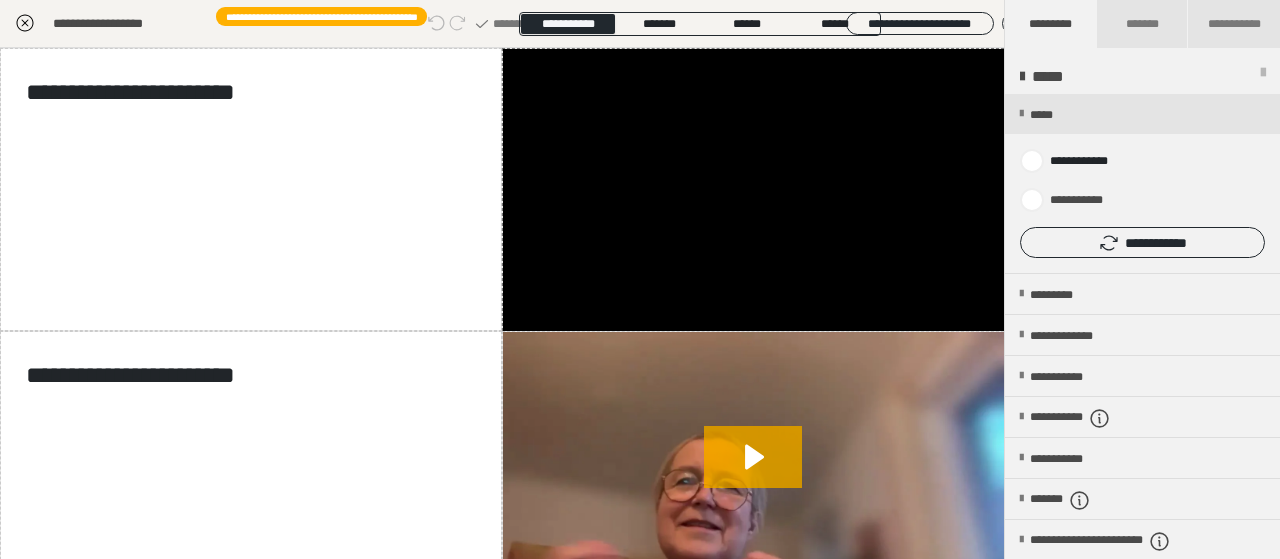 click on "**********" at bounding box center (1142, 242) 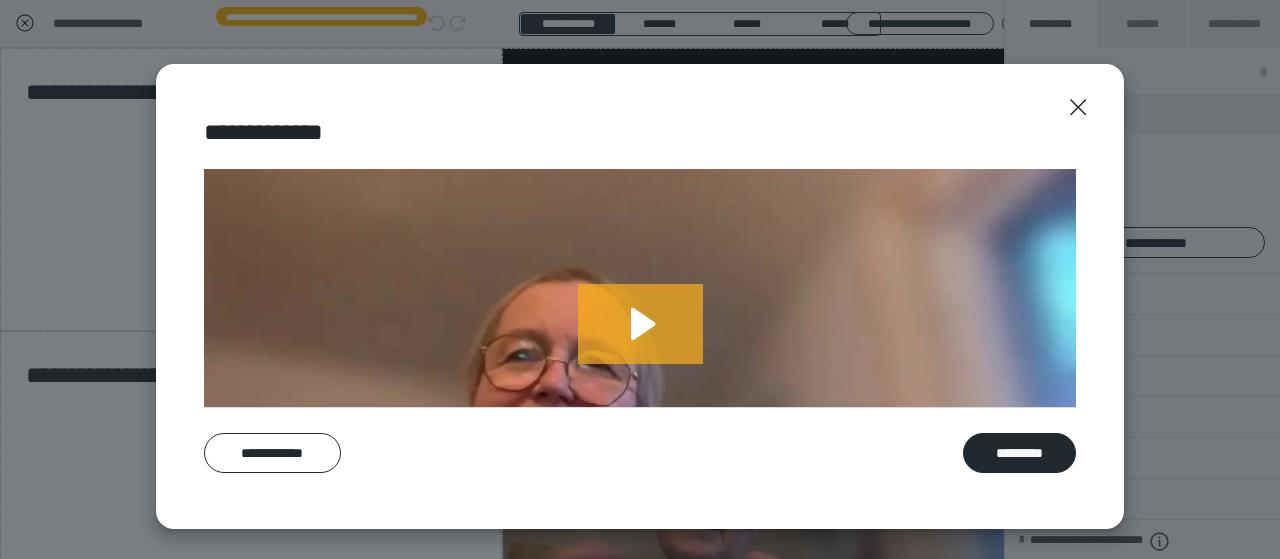 scroll, scrollTop: 100, scrollLeft: 0, axis: vertical 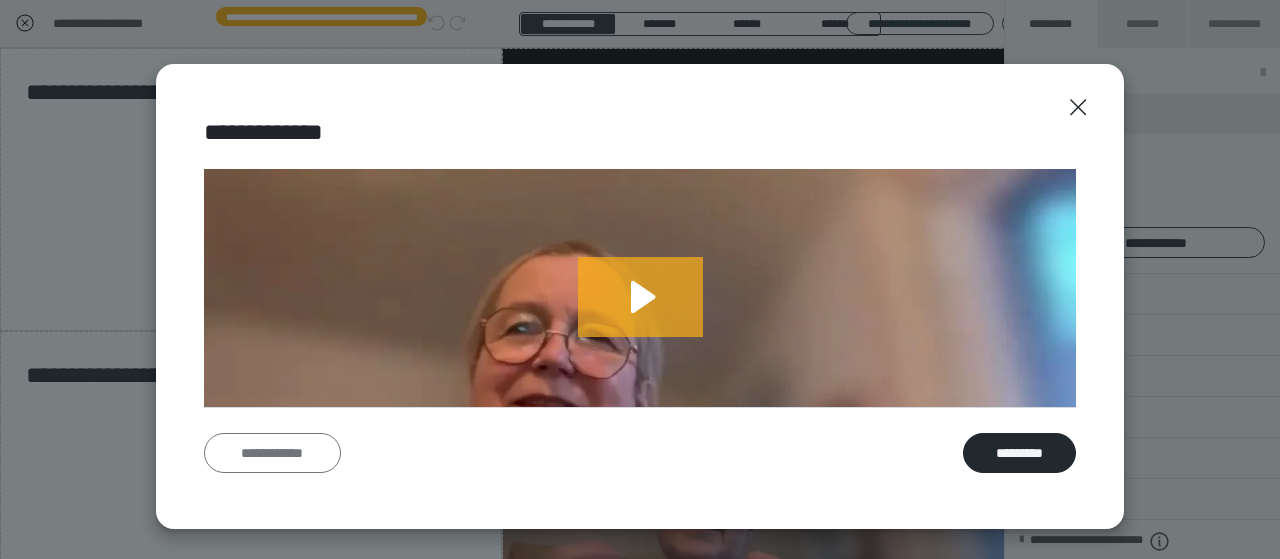 click on "**********" at bounding box center [272, 452] 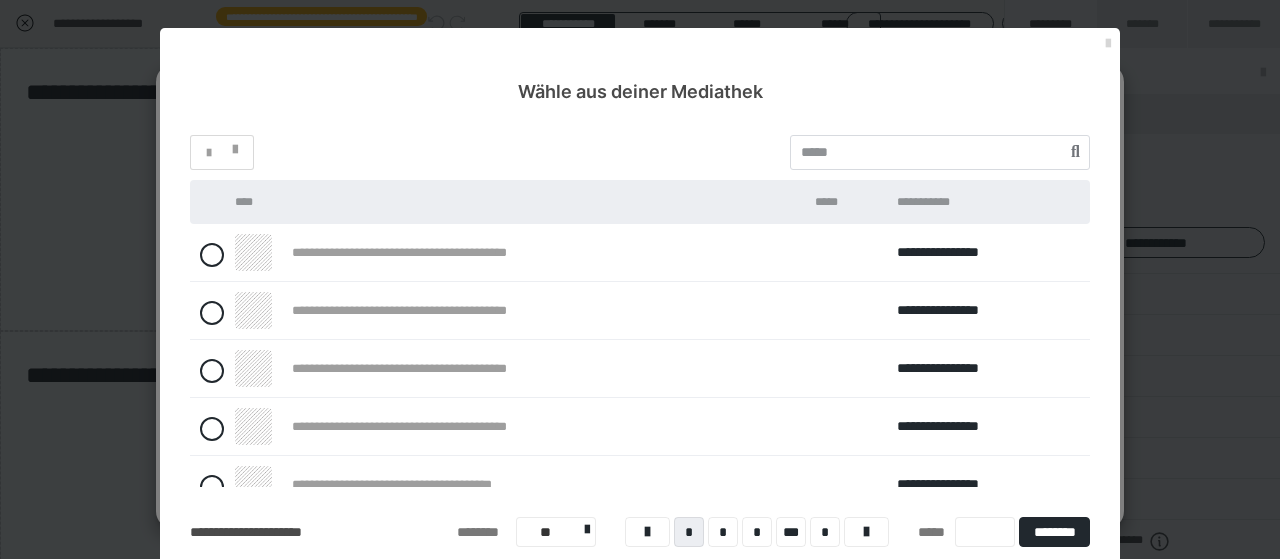 click at bounding box center (1108, 44) 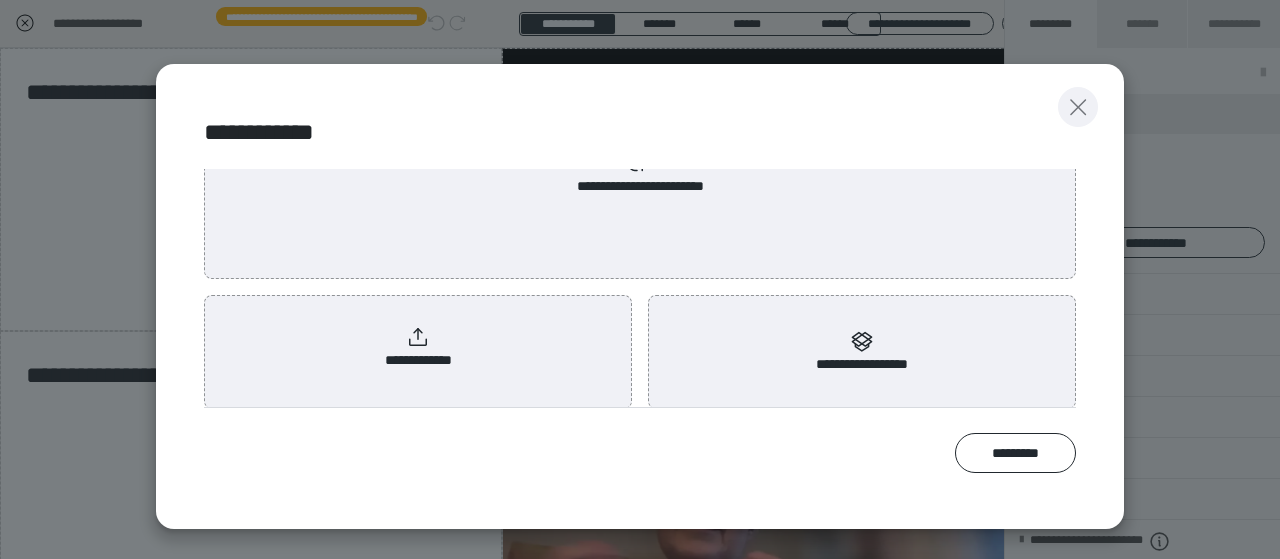click 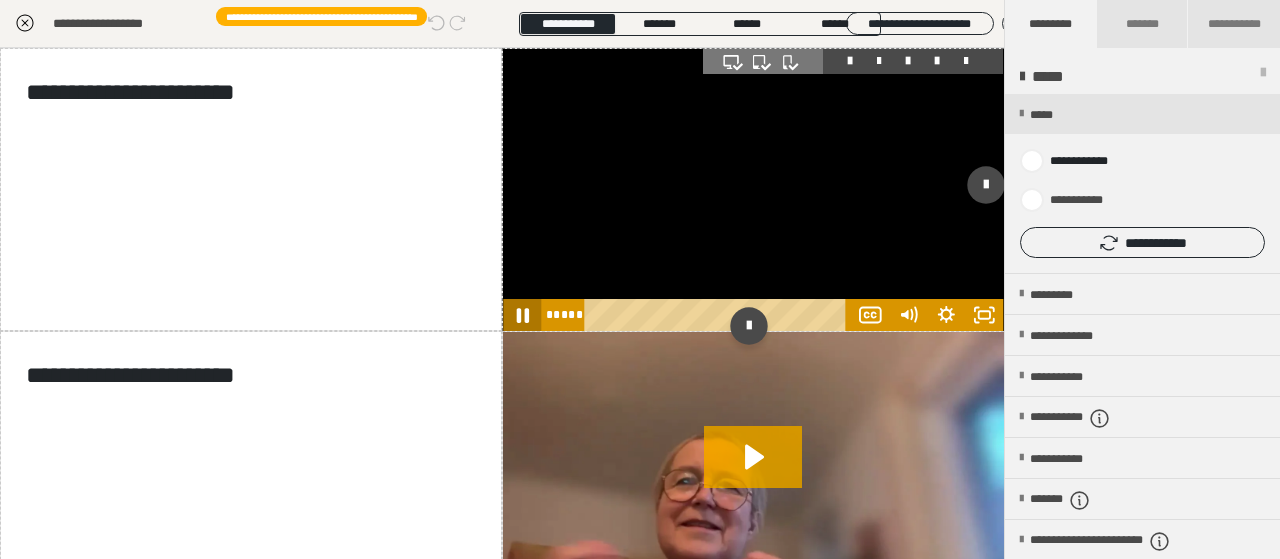 click 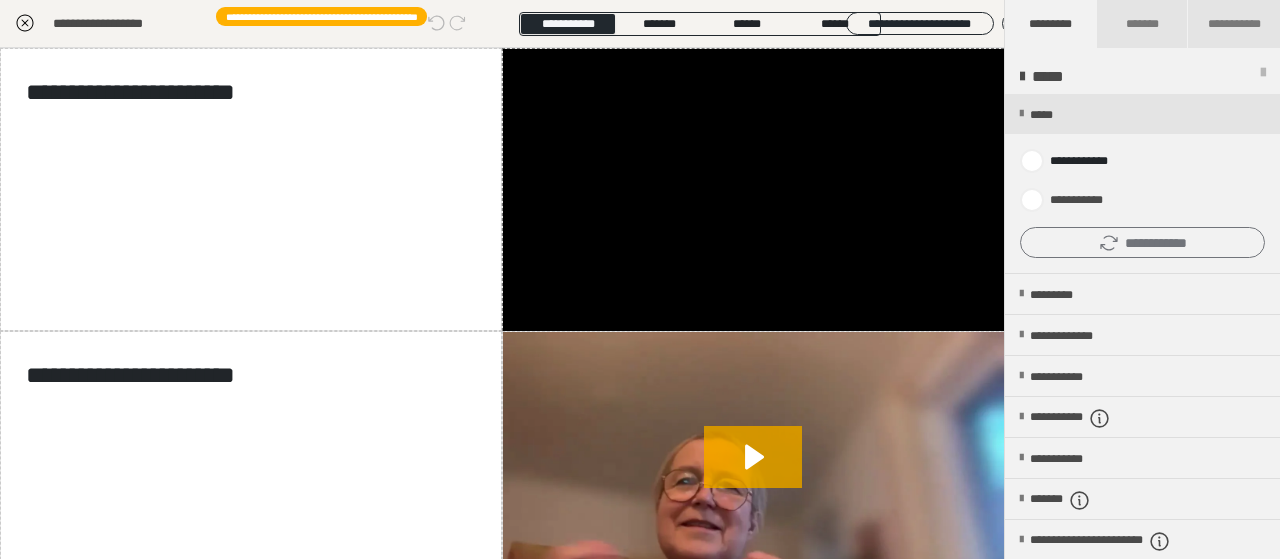 click on "**********" at bounding box center [1142, 242] 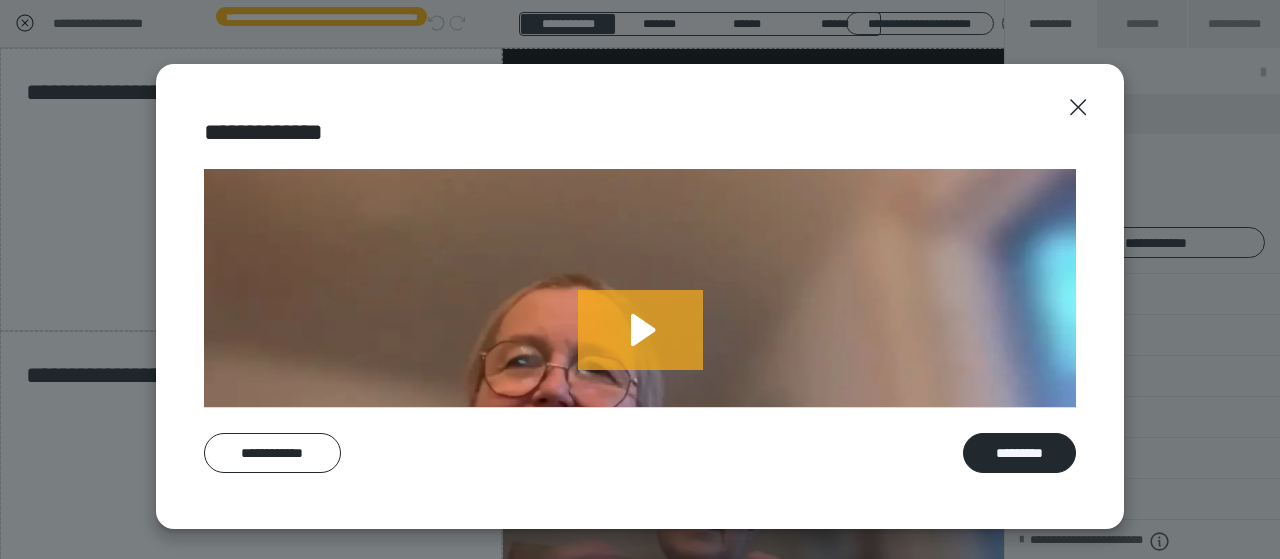 scroll, scrollTop: 100, scrollLeft: 0, axis: vertical 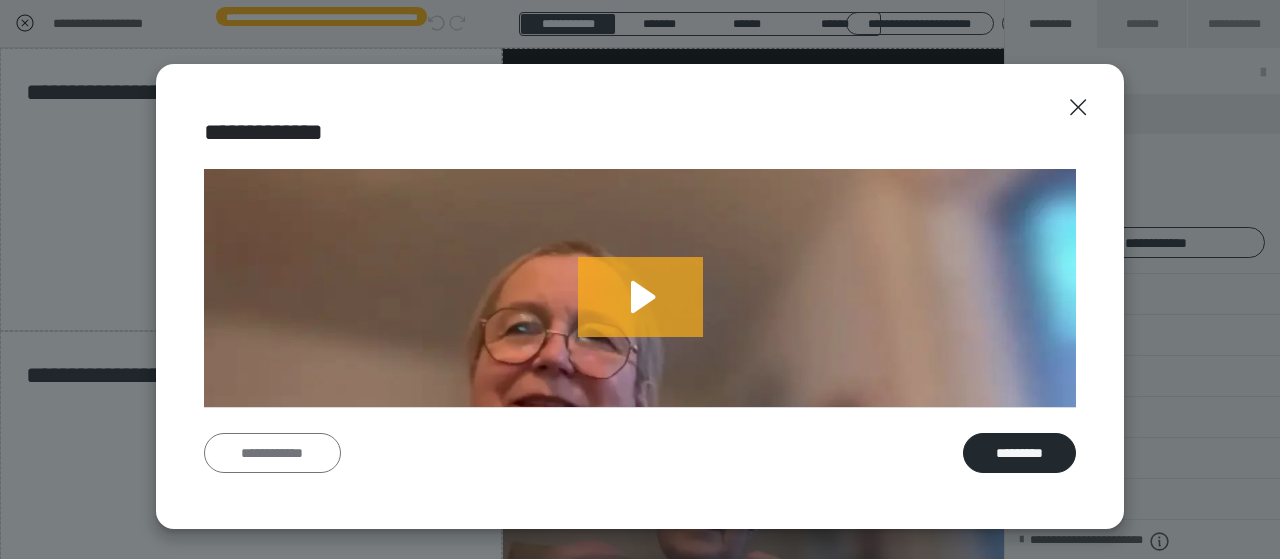 click on "**********" at bounding box center (272, 452) 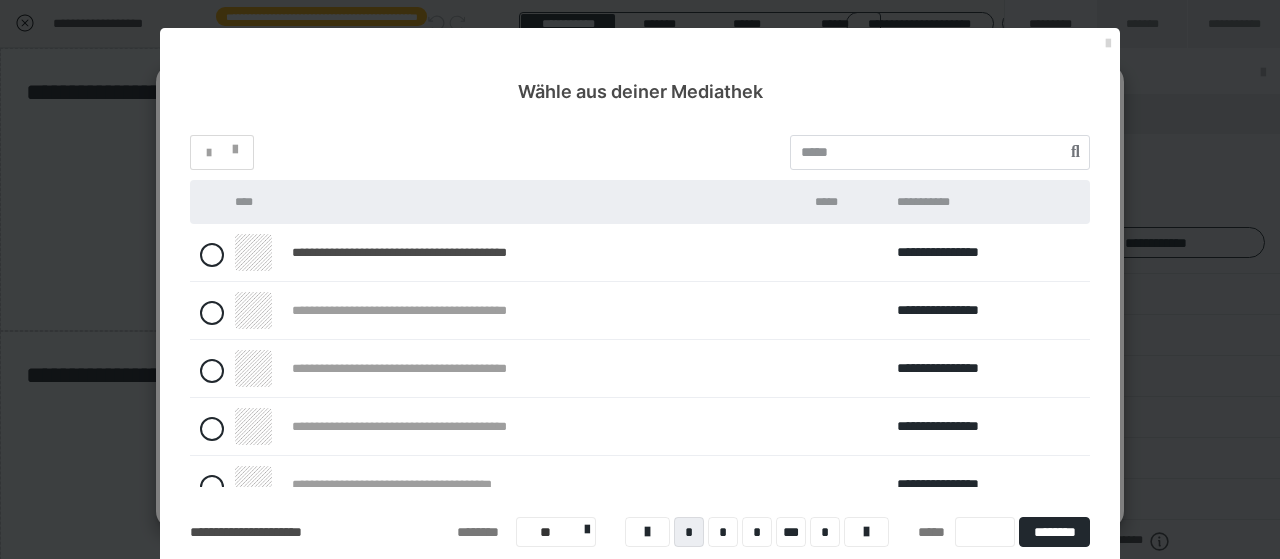 click at bounding box center [1108, 44] 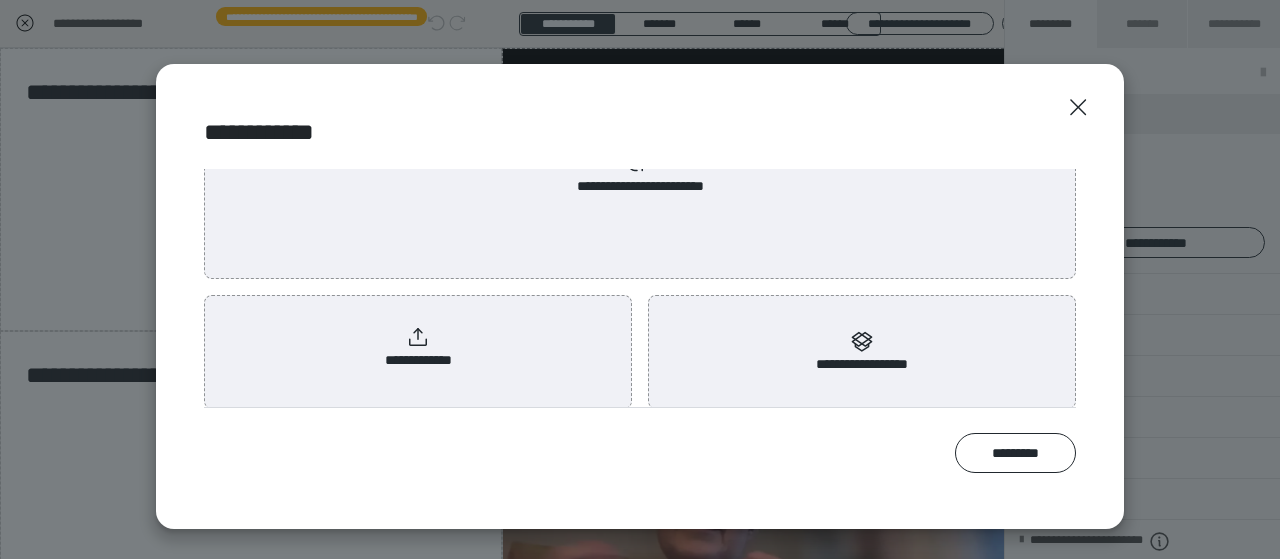 click 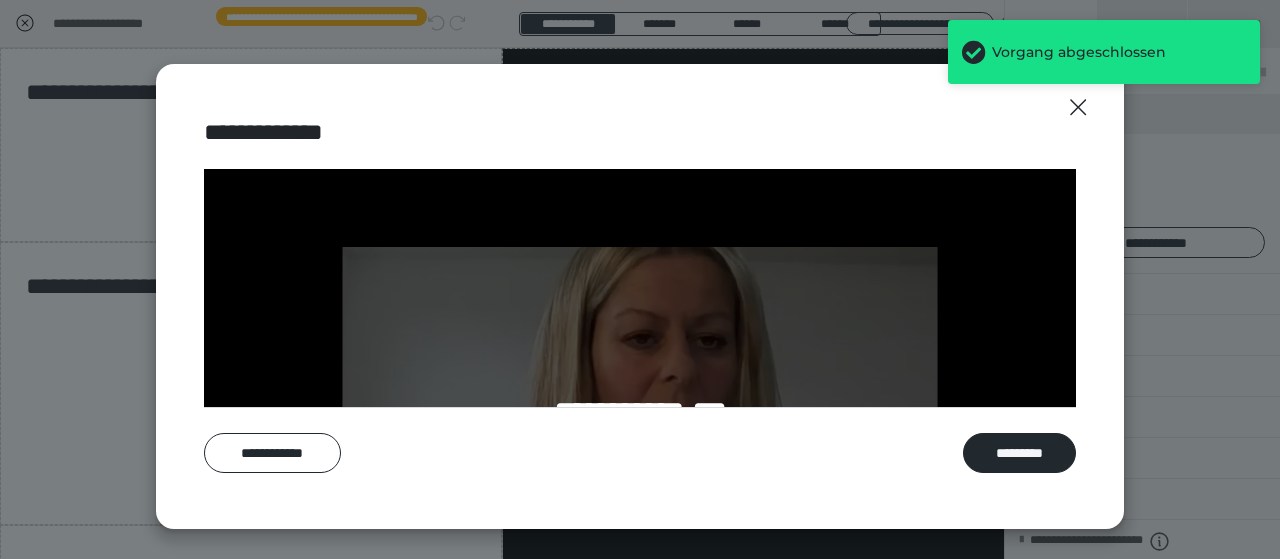 scroll, scrollTop: 100, scrollLeft: 0, axis: vertical 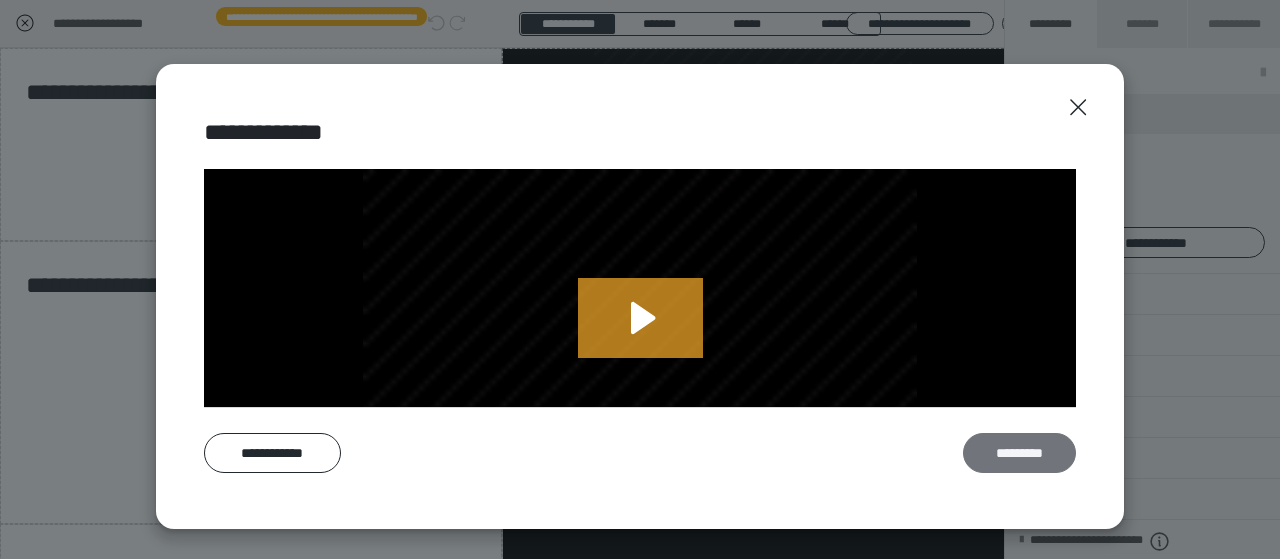 click on "*********" at bounding box center (1019, 452) 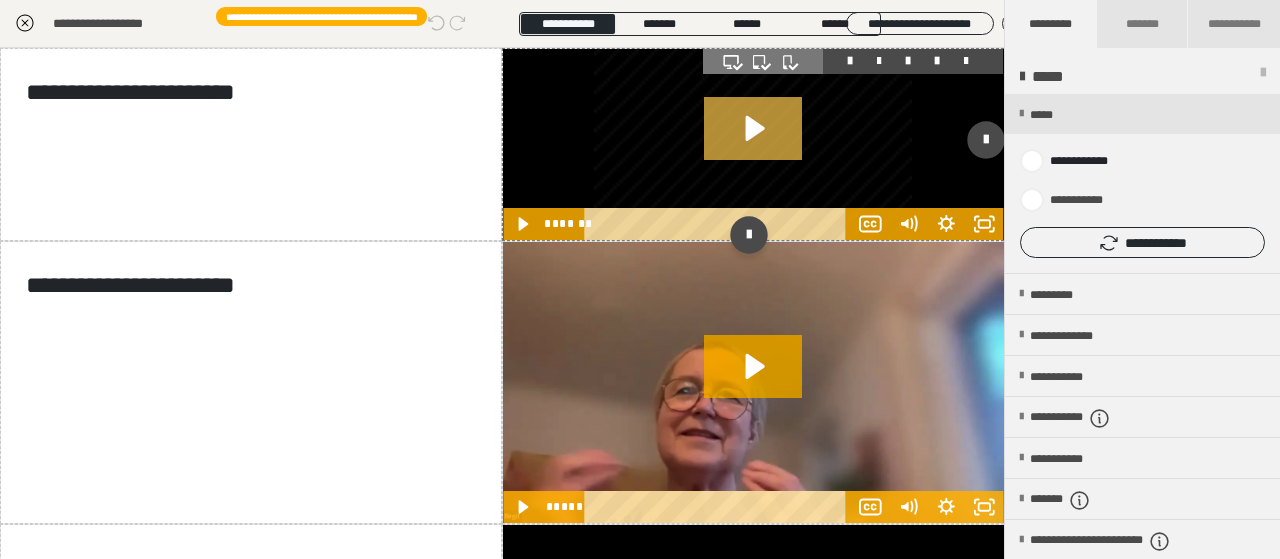 click 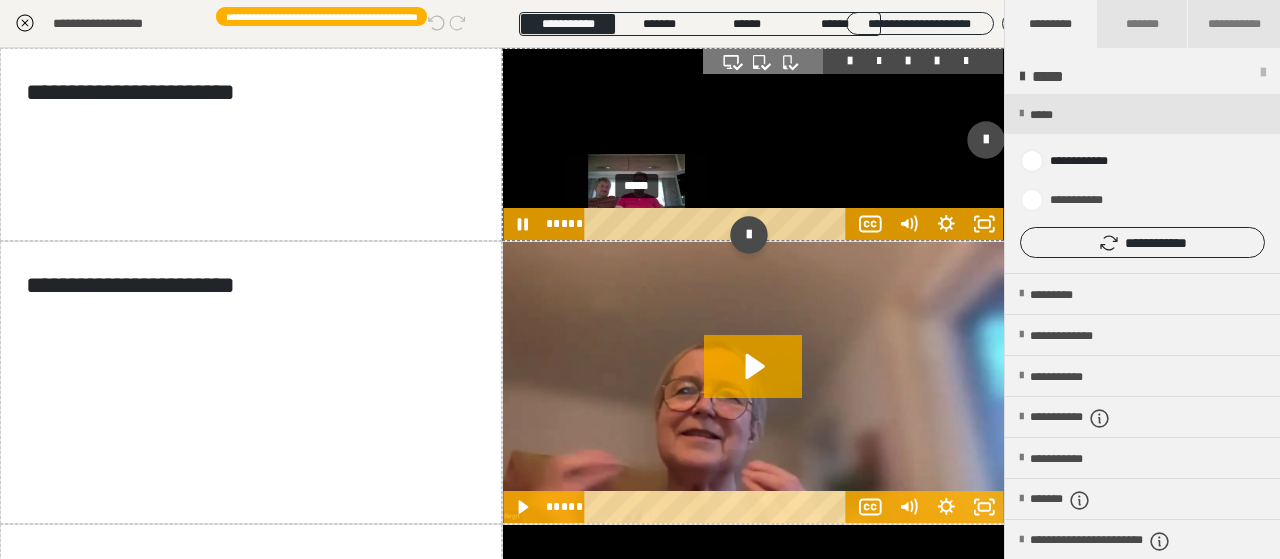 drag, startPoint x: 594, startPoint y: 219, endPoint x: 637, endPoint y: 219, distance: 43 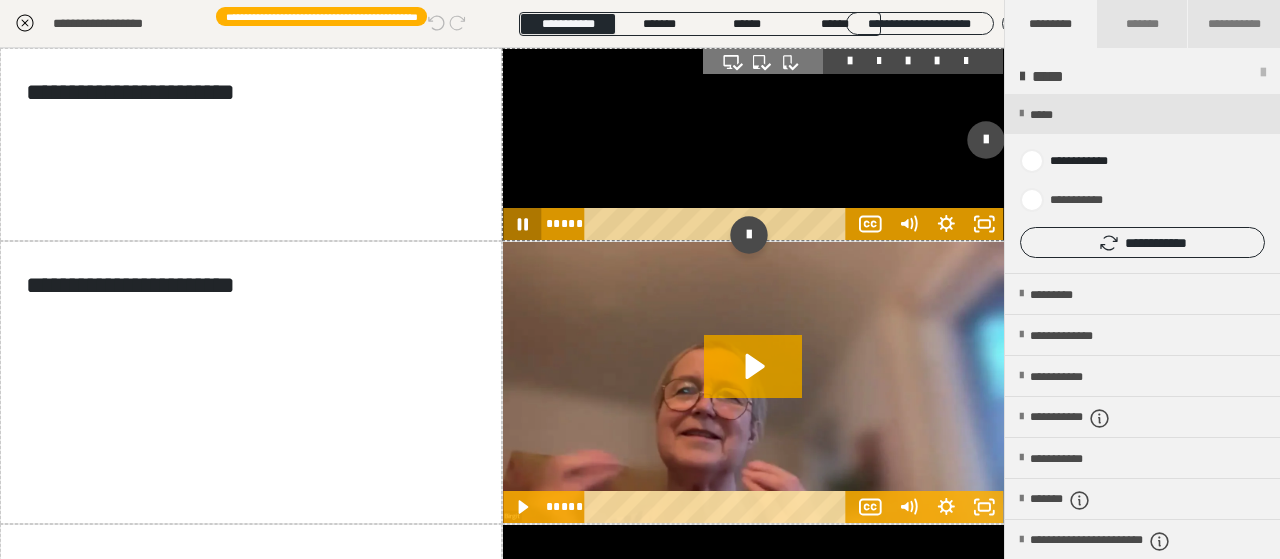 click 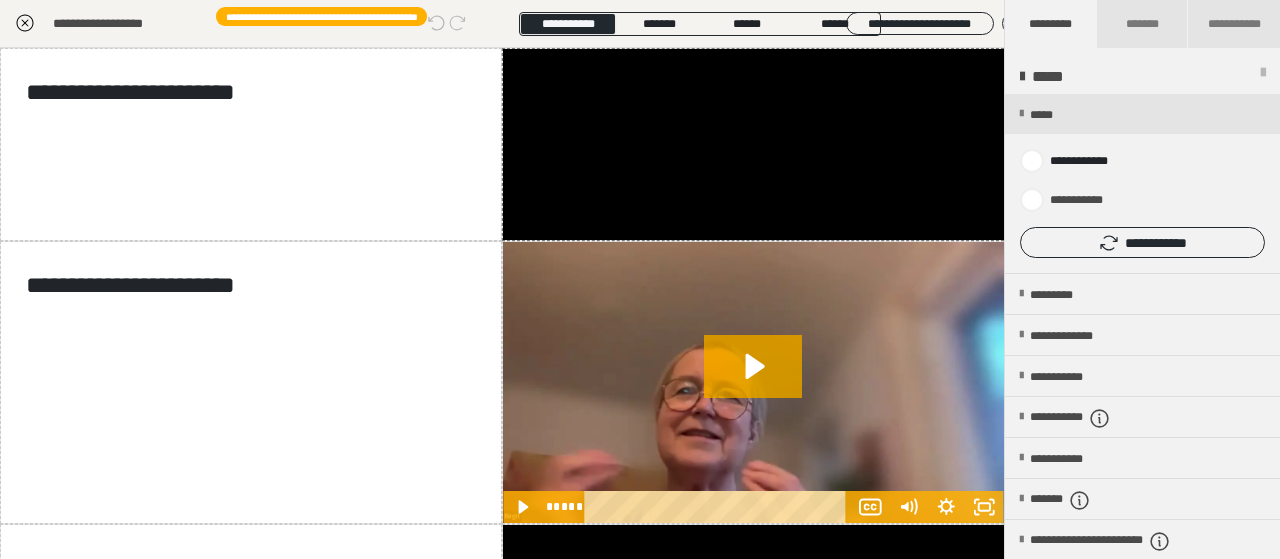 click 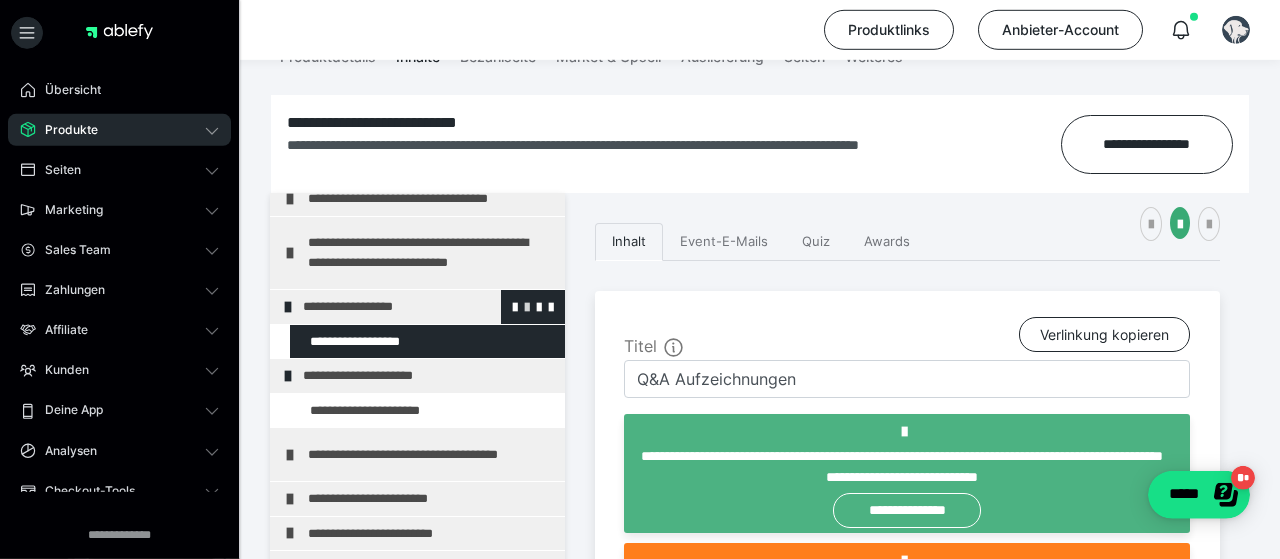 scroll, scrollTop: 312, scrollLeft: 0, axis: vertical 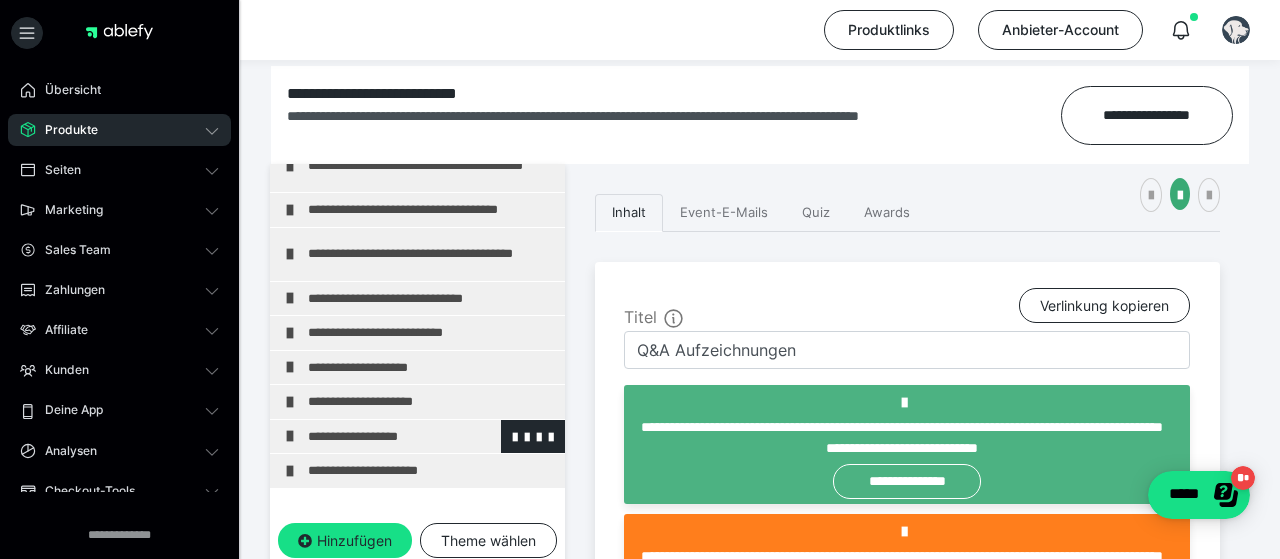 click at bounding box center [290, 436] 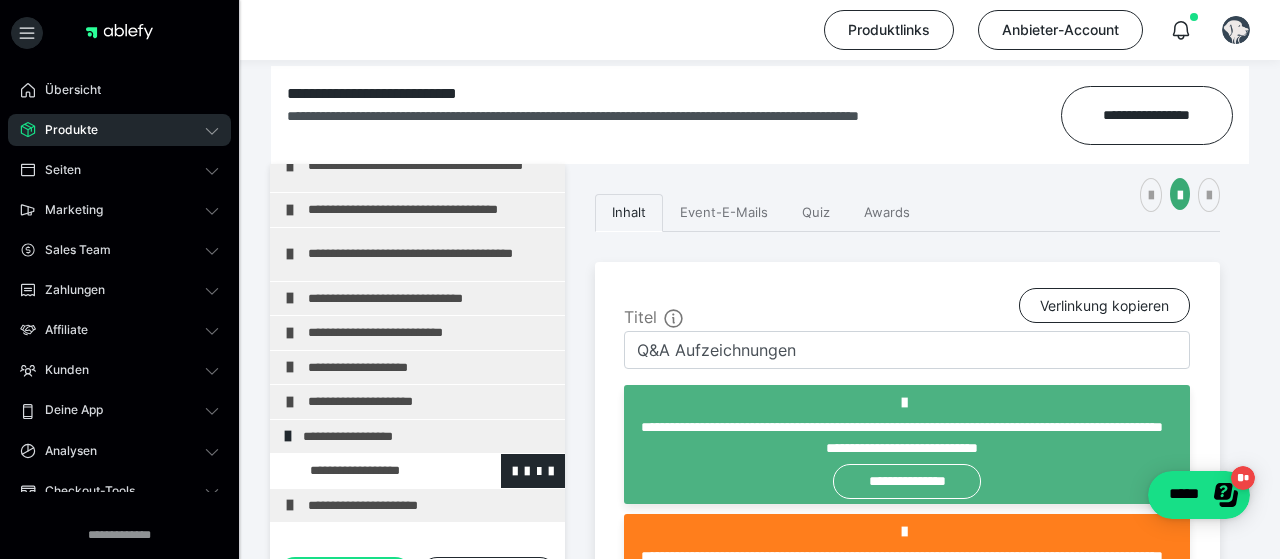 click at bounding box center [375, 471] 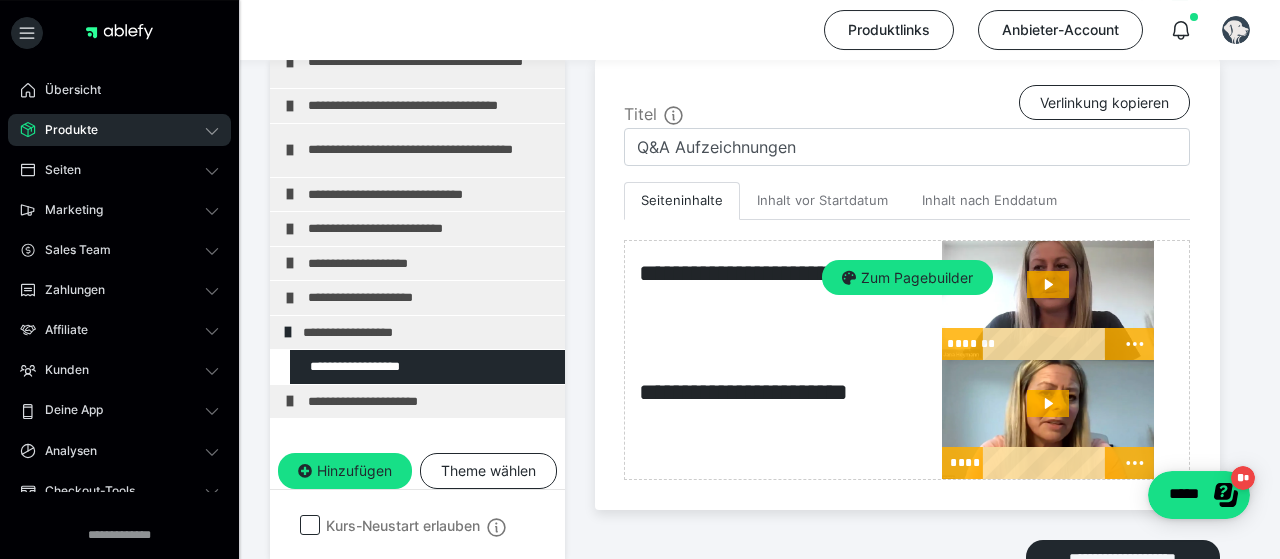 scroll, scrollTop: 520, scrollLeft: 0, axis: vertical 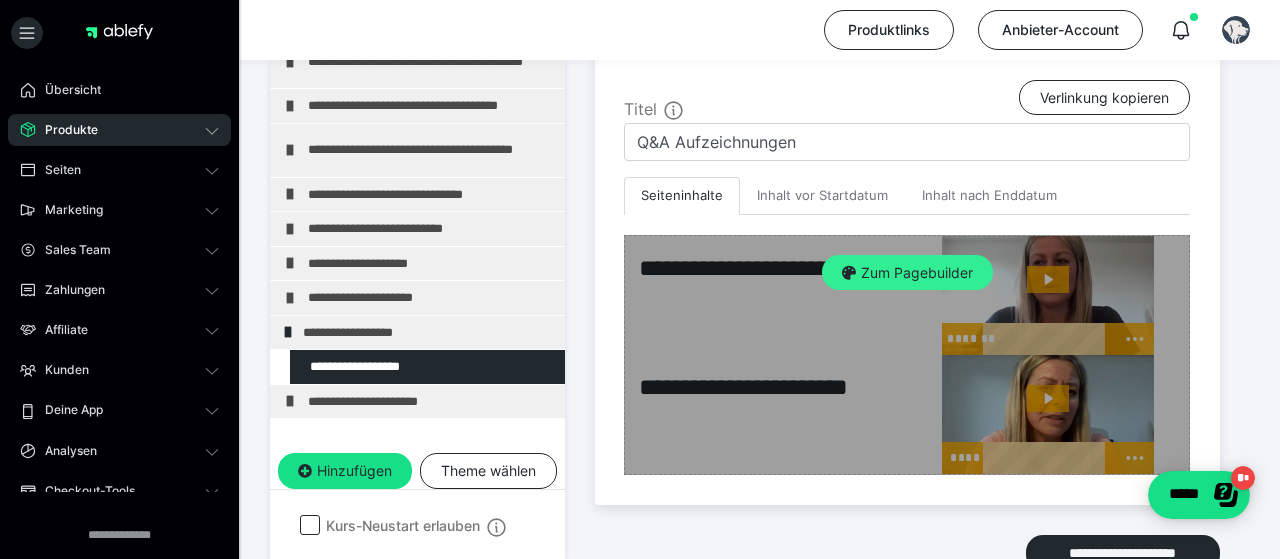 click on "Zum Pagebuilder" at bounding box center (907, 273) 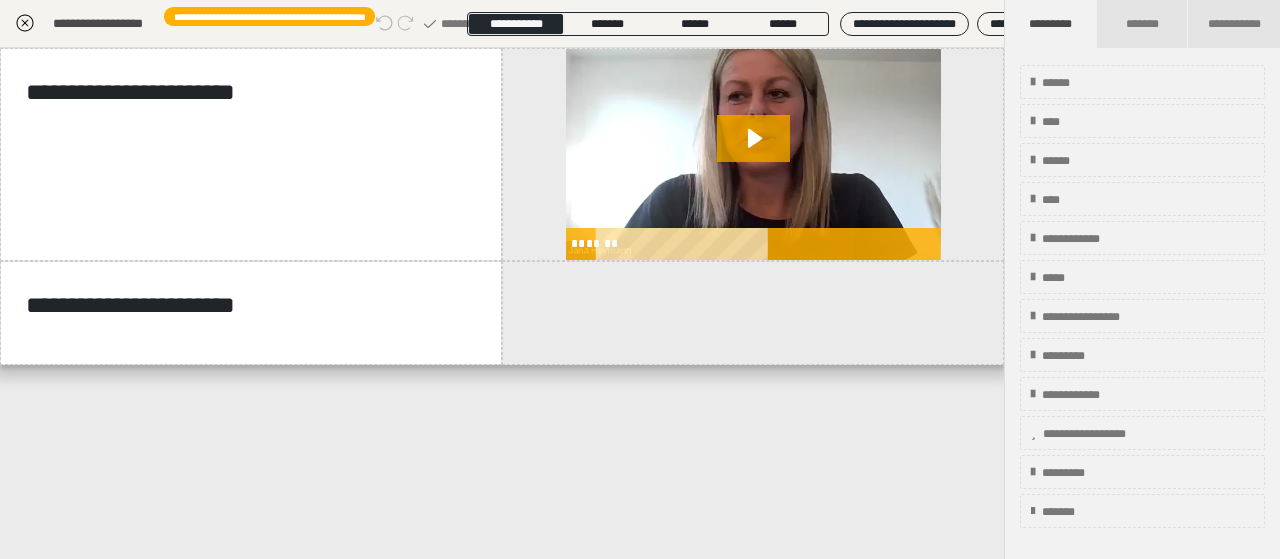 scroll, scrollTop: 415, scrollLeft: 0, axis: vertical 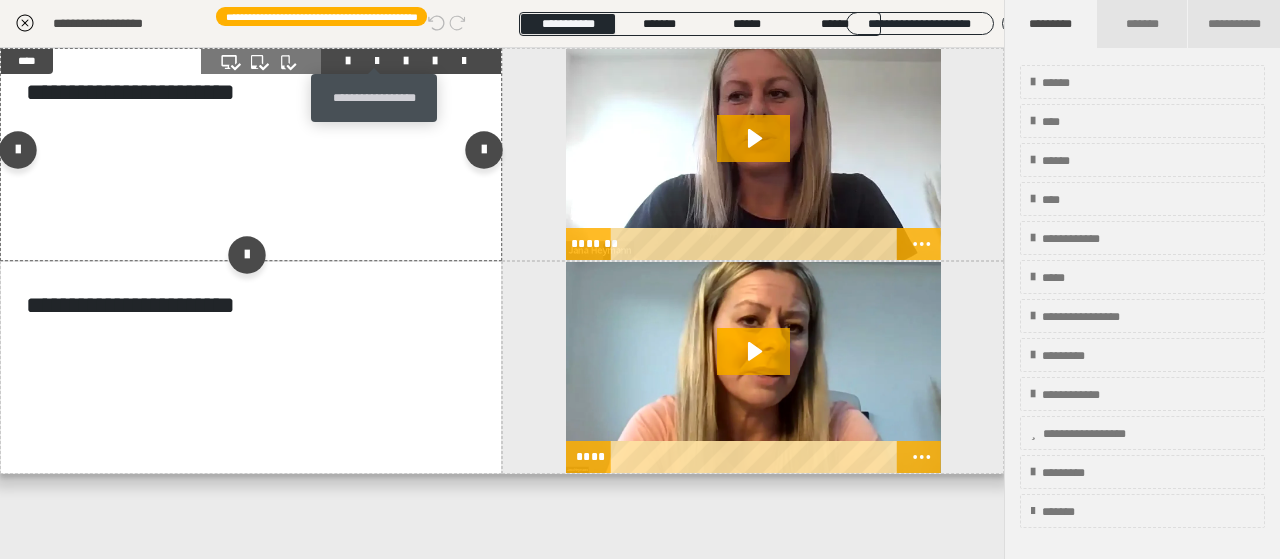 click at bounding box center (377, 61) 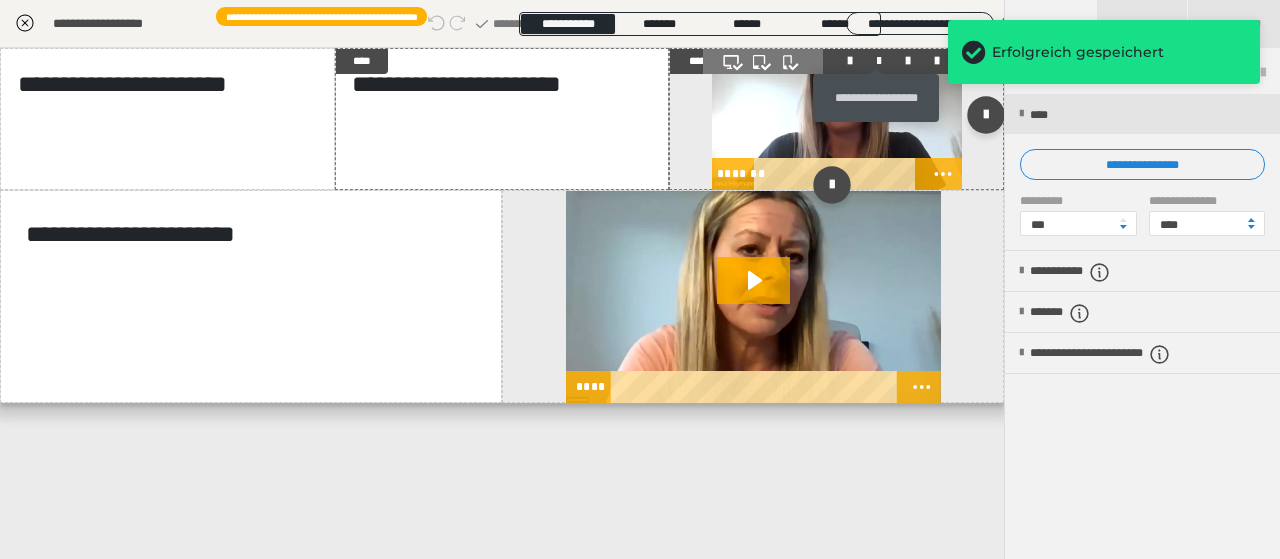 click at bounding box center (879, 61) 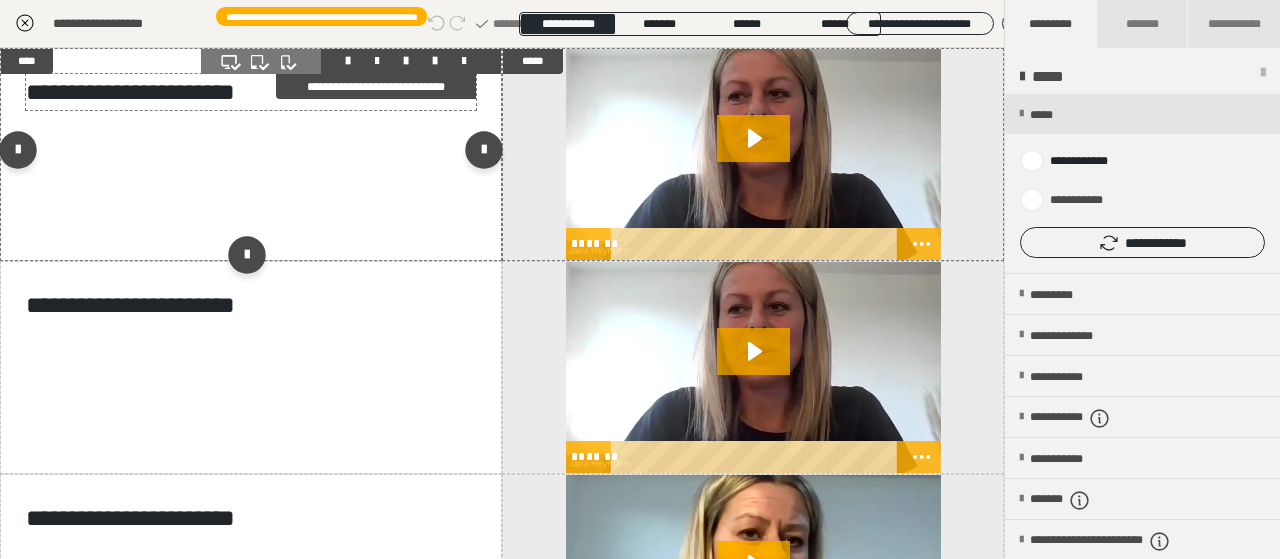 click on "**********" at bounding box center [251, 92] 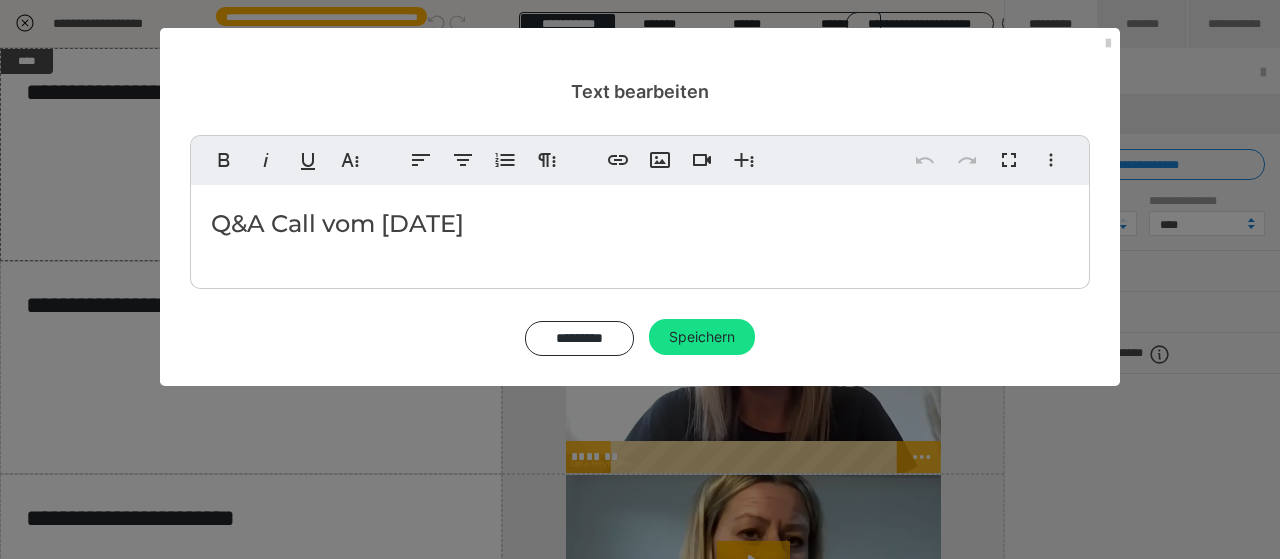 click on "Q&A Call vom 30.06.2025" at bounding box center [640, 224] 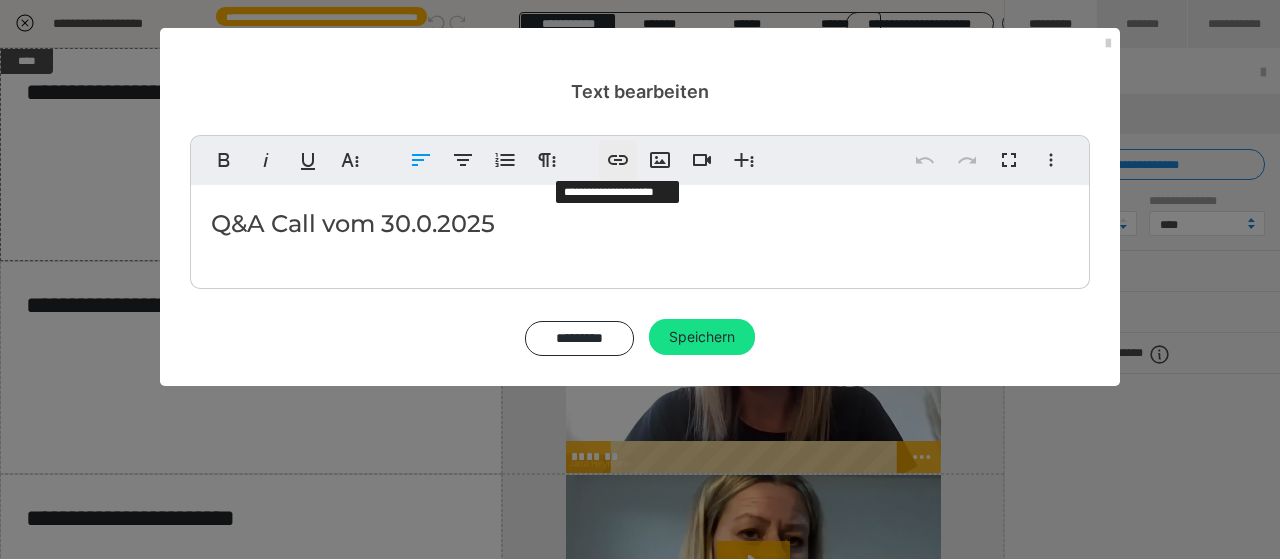 type 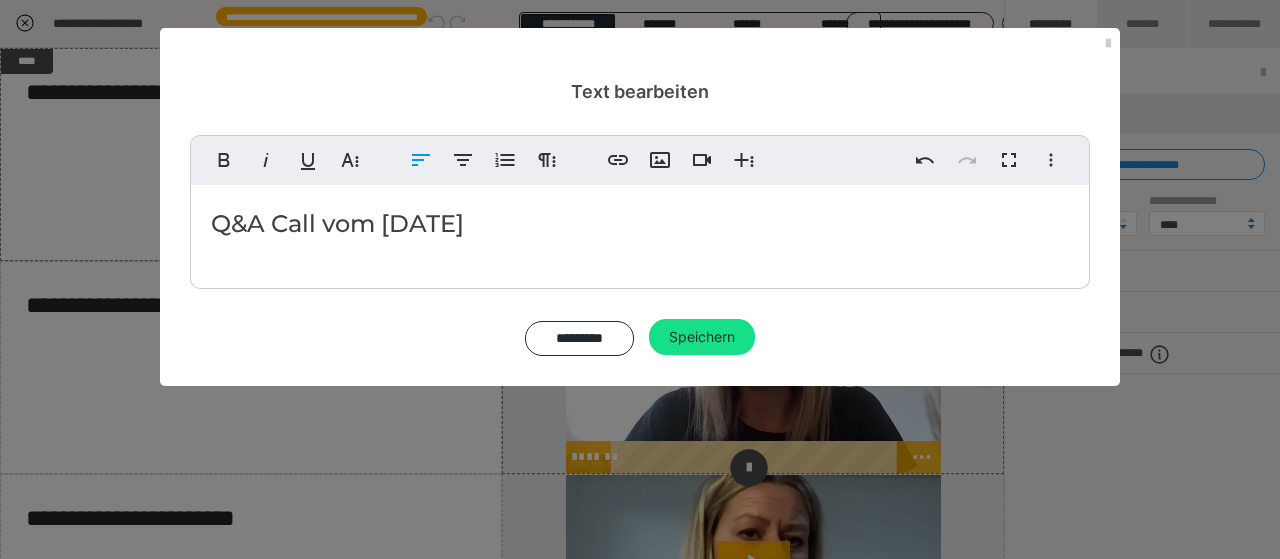click on "Speichern" at bounding box center (702, 337) 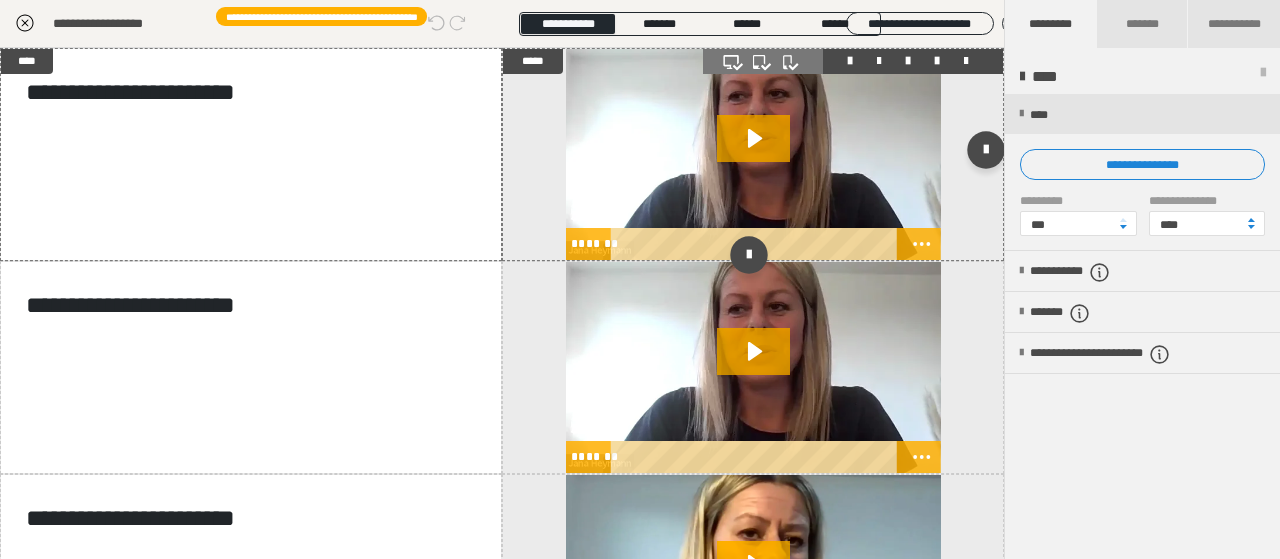 click at bounding box center (754, 154) 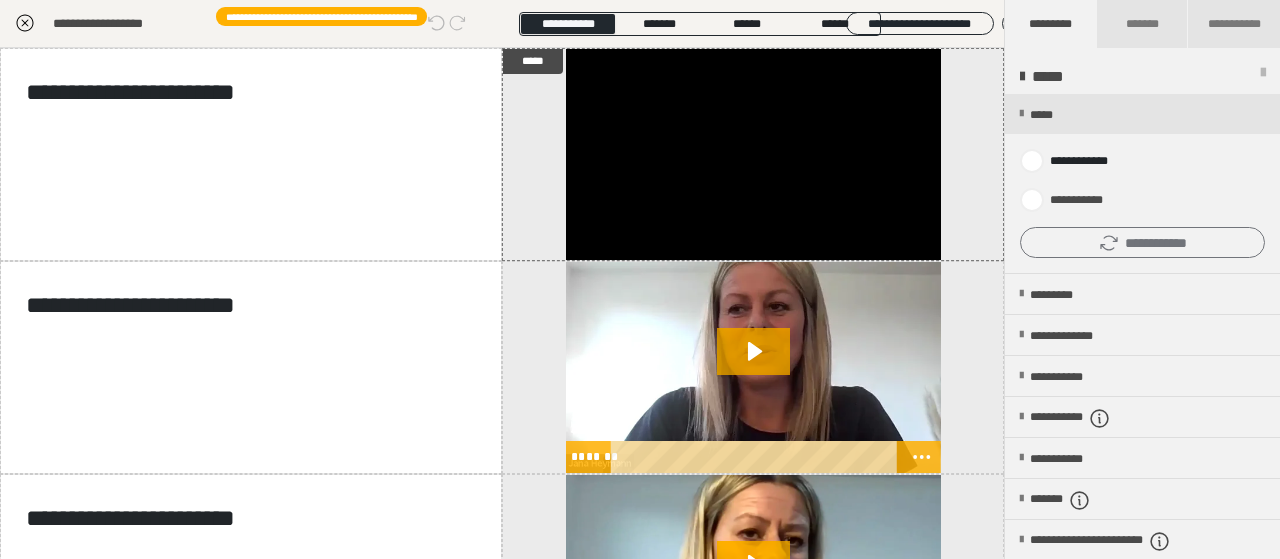 click on "**********" at bounding box center [1142, 242] 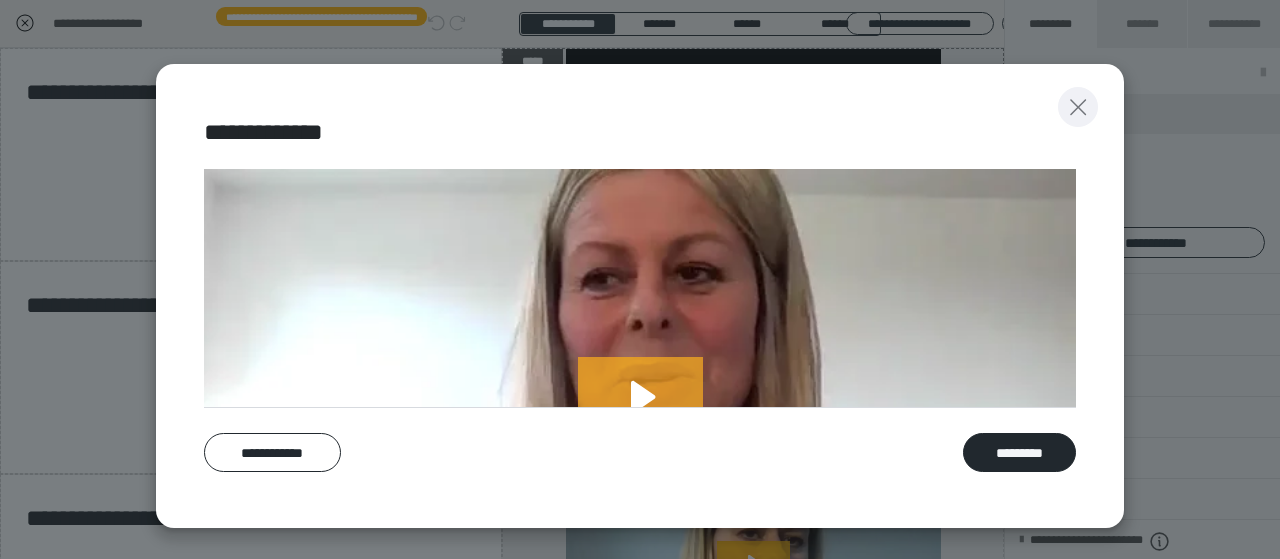 click 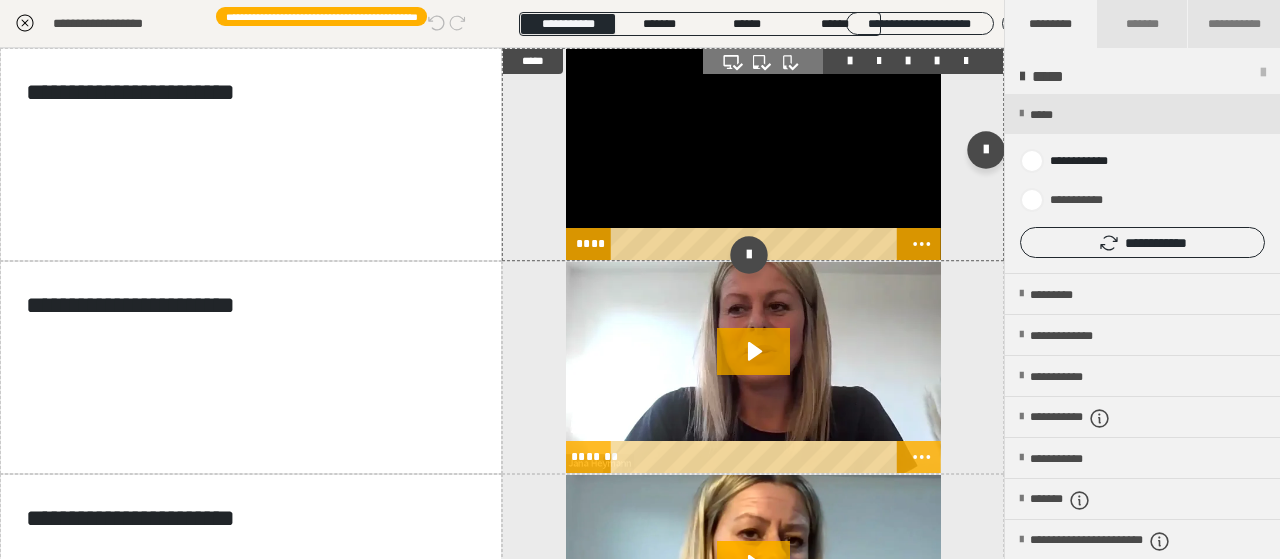 click at bounding box center [754, 154] 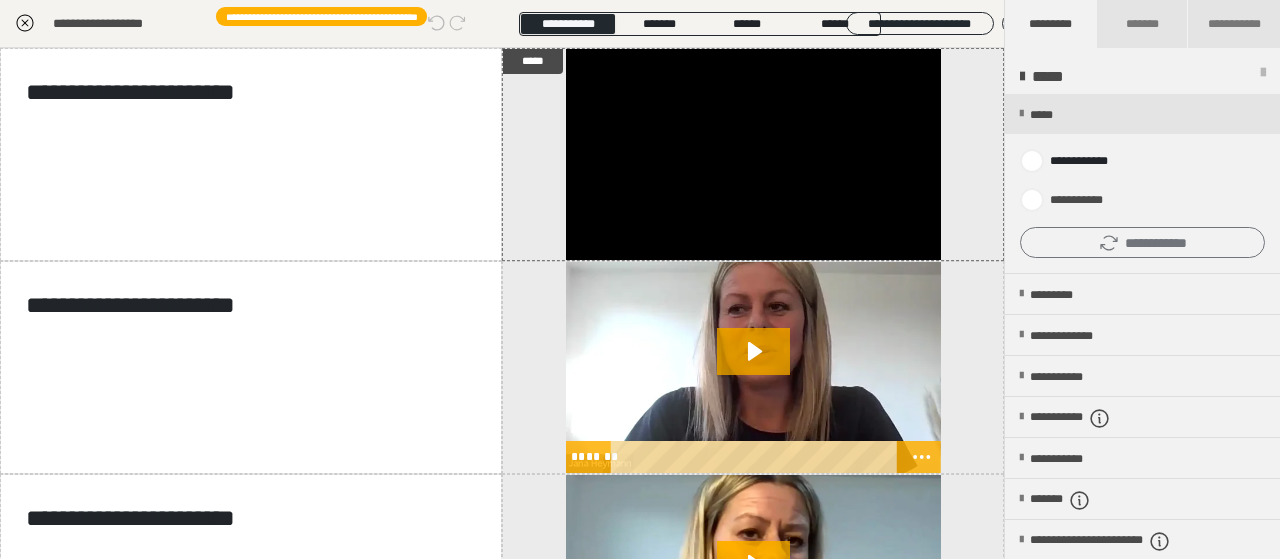 click 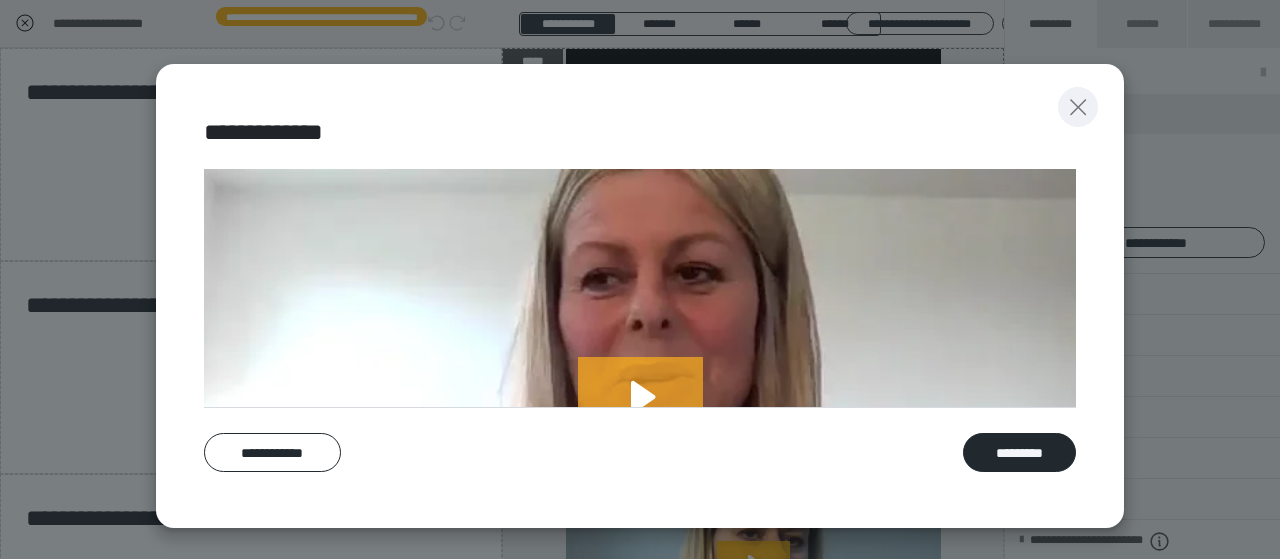 click 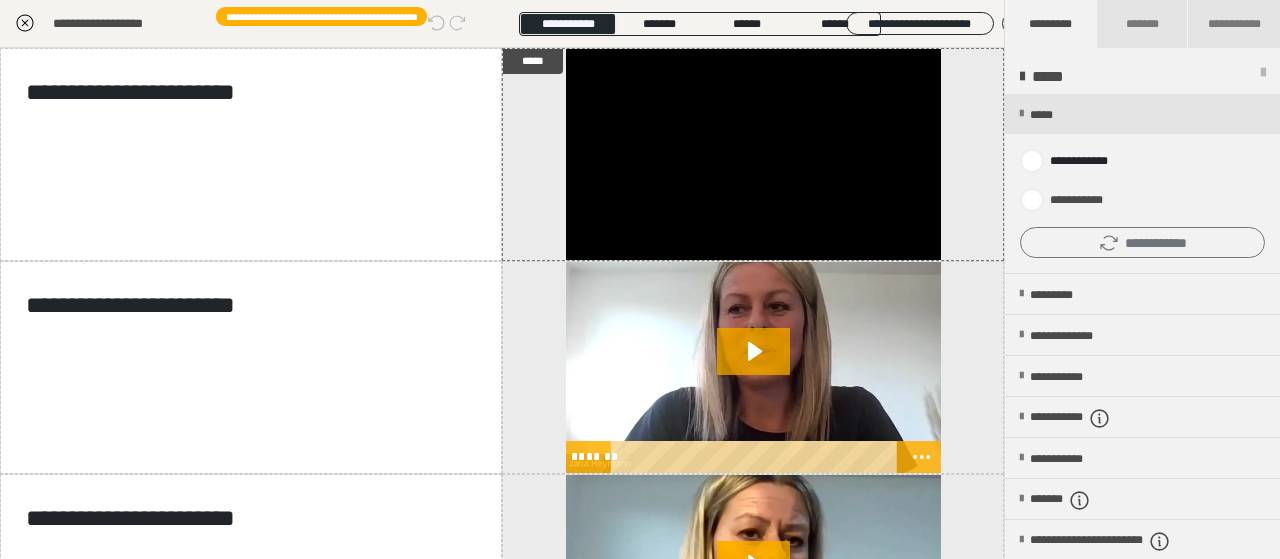 click on "**********" at bounding box center [1142, 242] 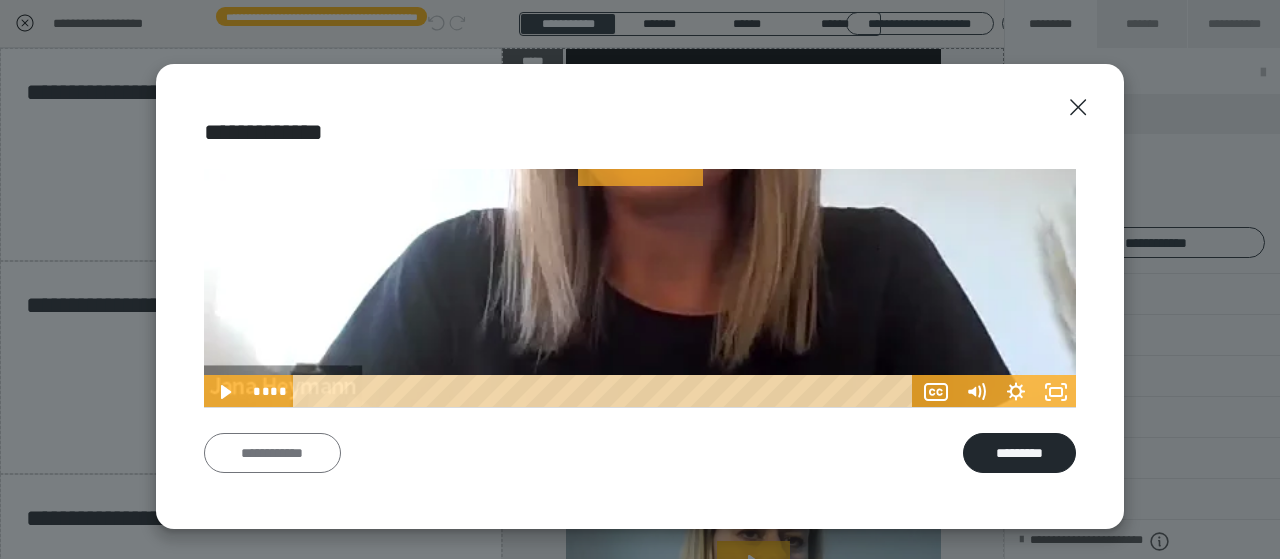 click on "**********" at bounding box center [272, 452] 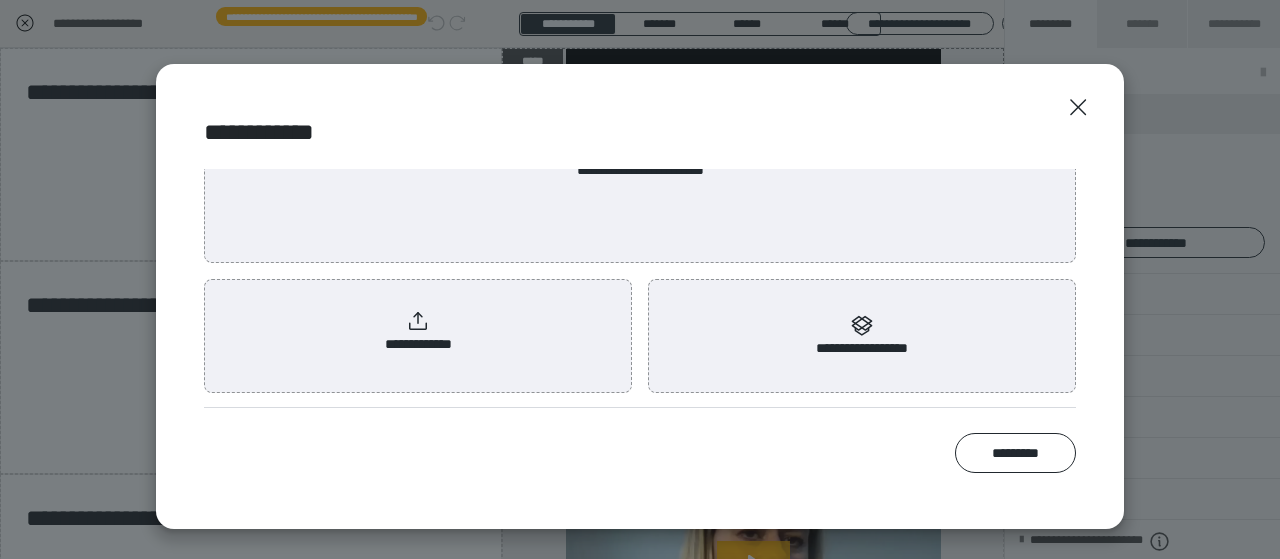 radio on "****" 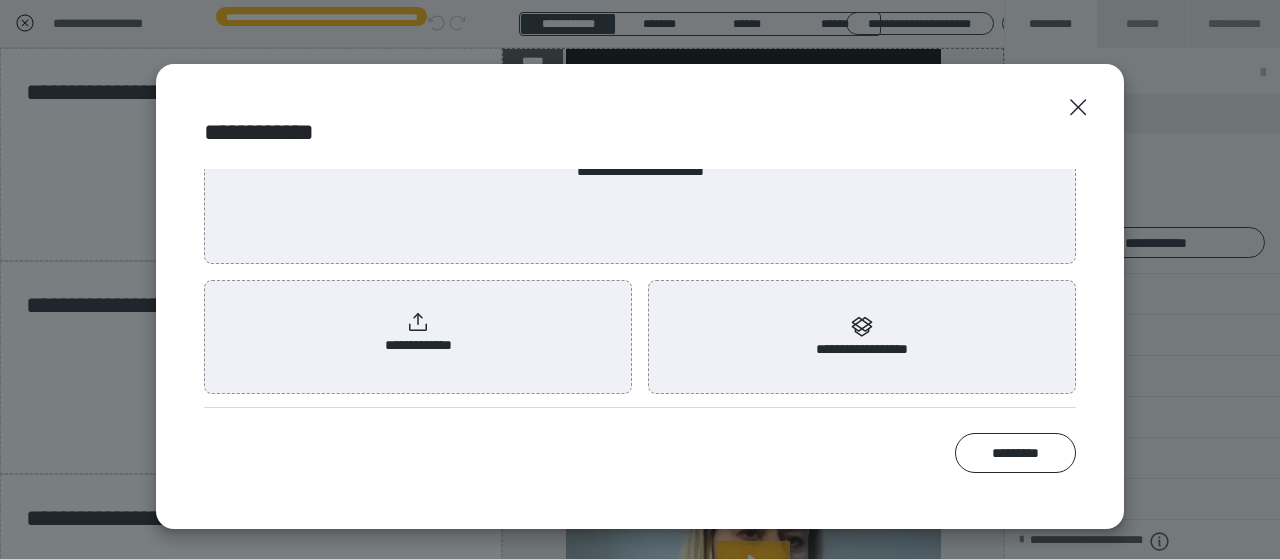scroll, scrollTop: 0, scrollLeft: 0, axis: both 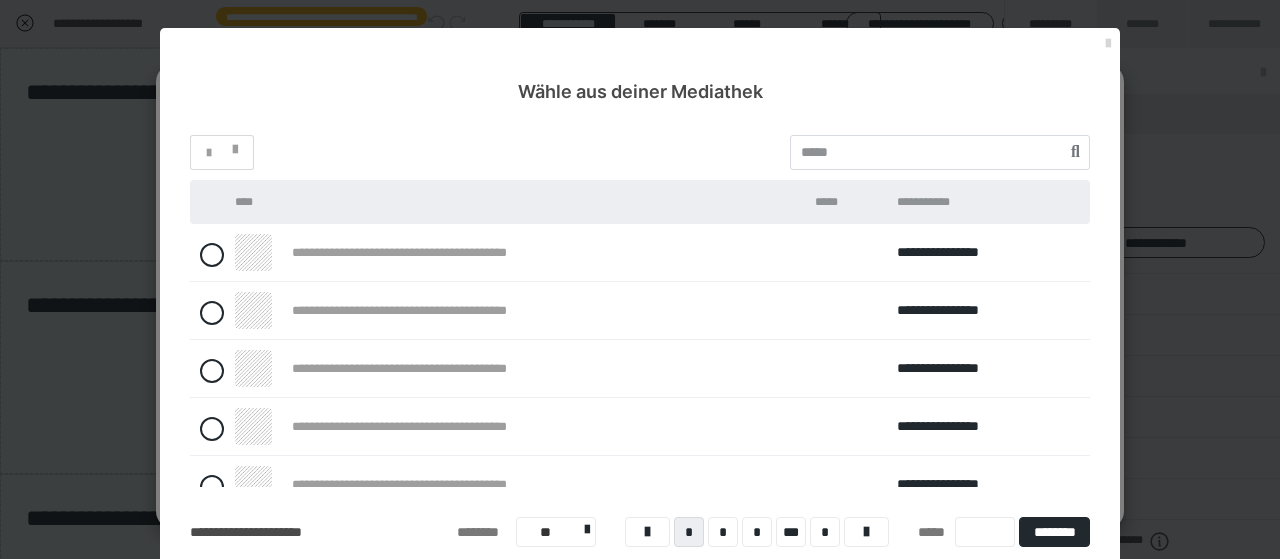 click at bounding box center [1108, 44] 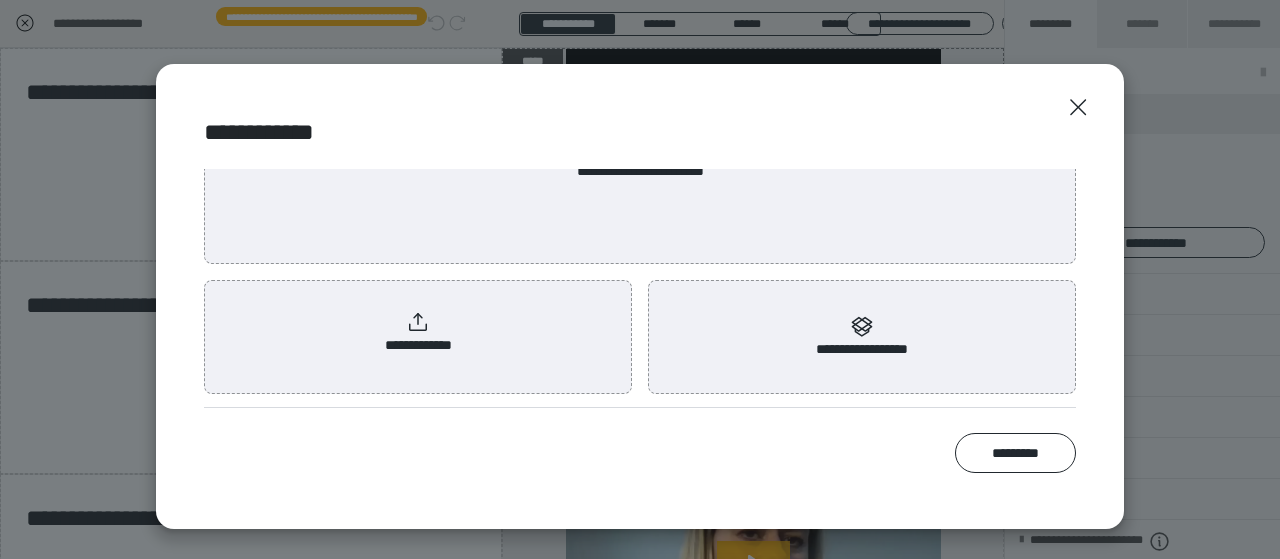 click on "**********" at bounding box center (418, 333) 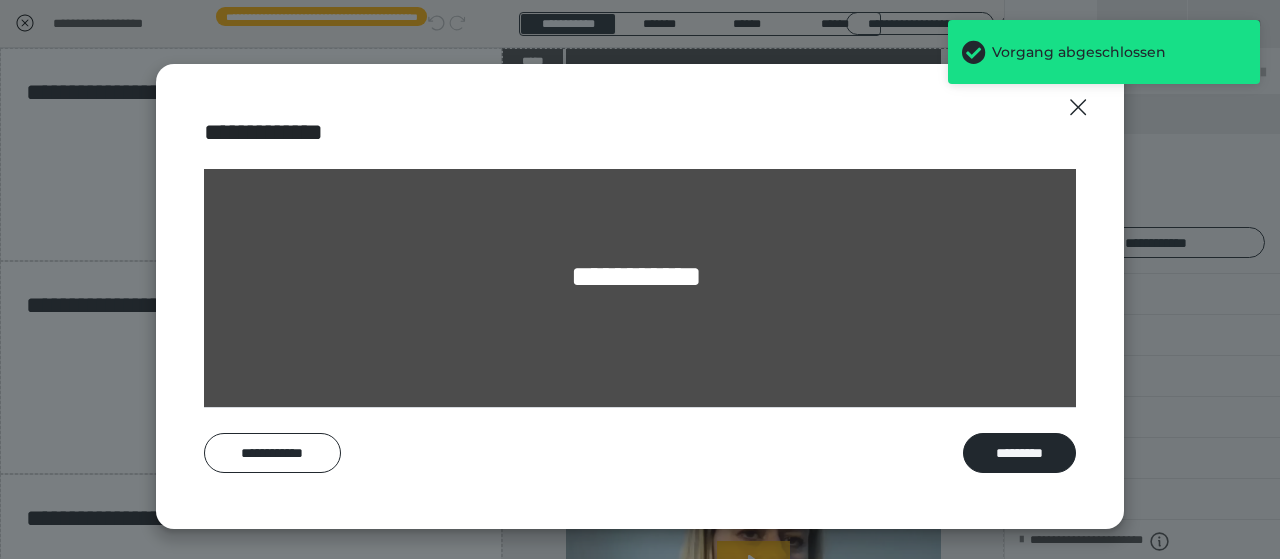 scroll, scrollTop: 100, scrollLeft: 0, axis: vertical 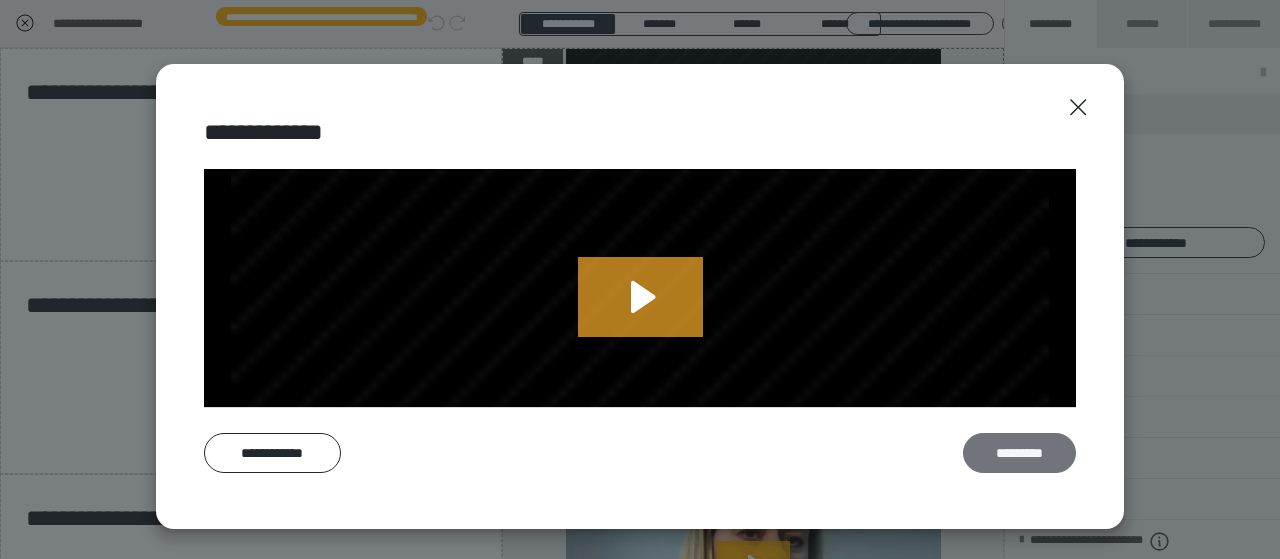 click on "*********" at bounding box center (1019, 452) 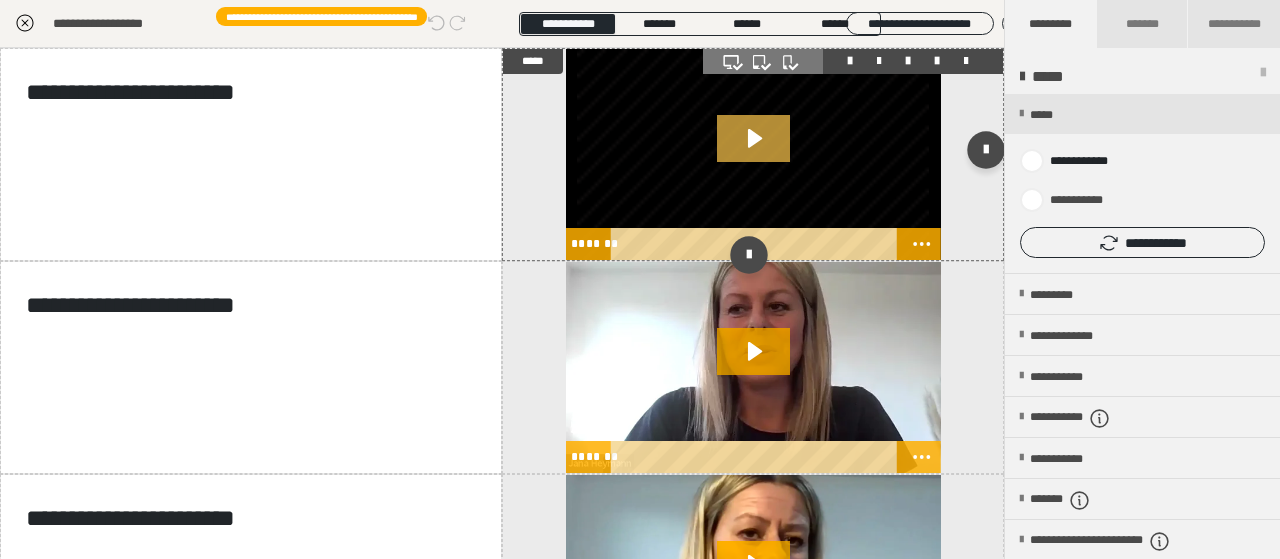 click 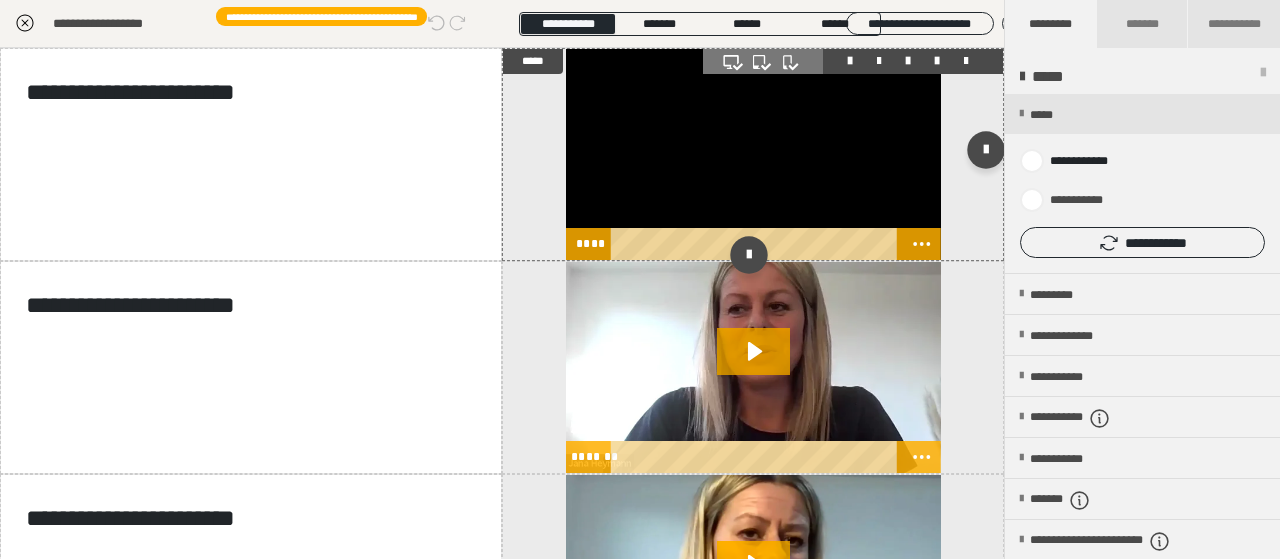 click at bounding box center (754, 154) 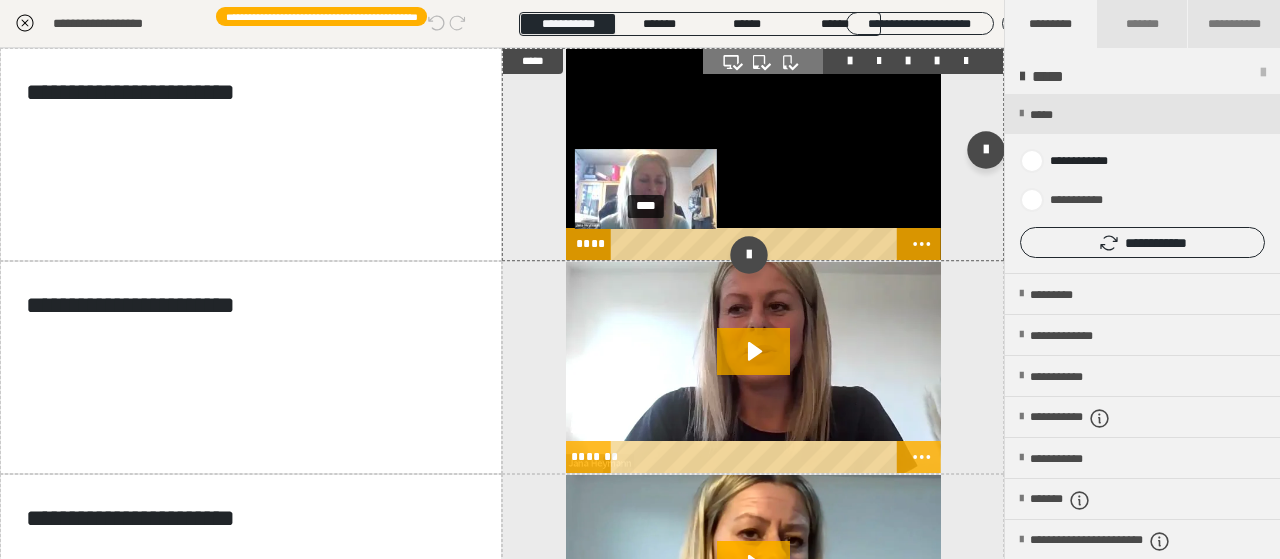 click on "****" at bounding box center [757, 244] 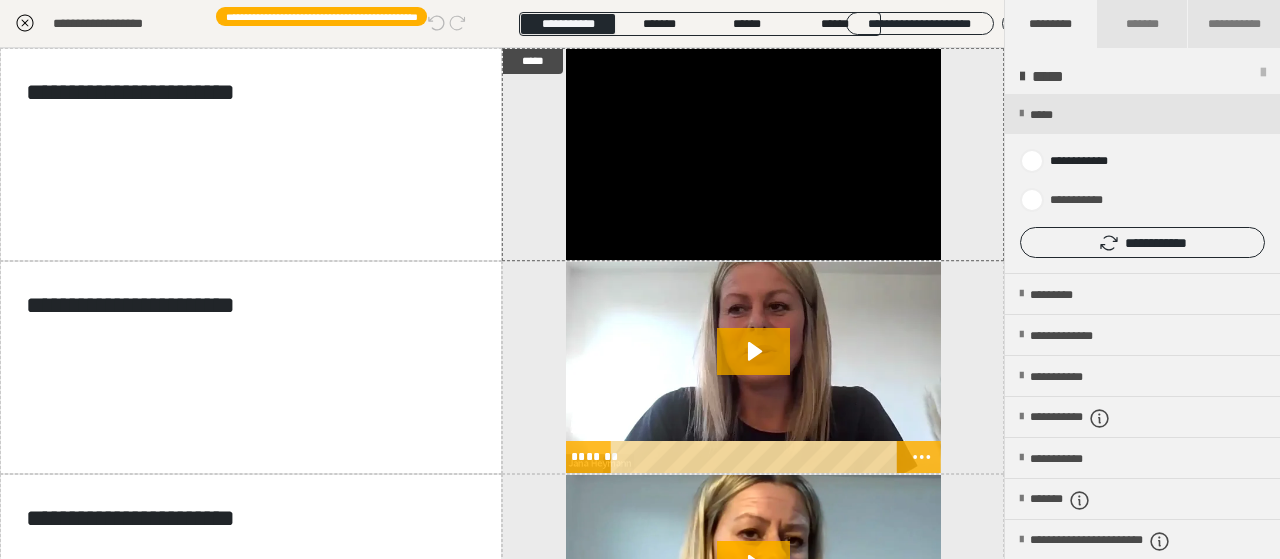 click 